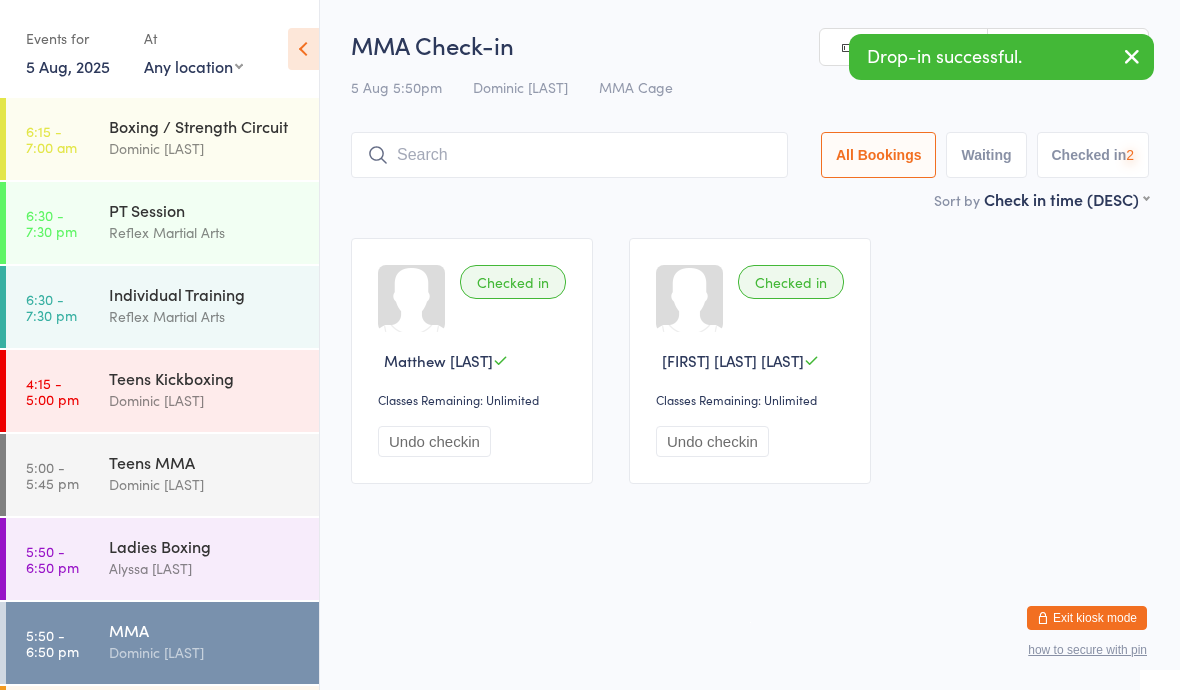 scroll, scrollTop: 63, scrollLeft: 0, axis: vertical 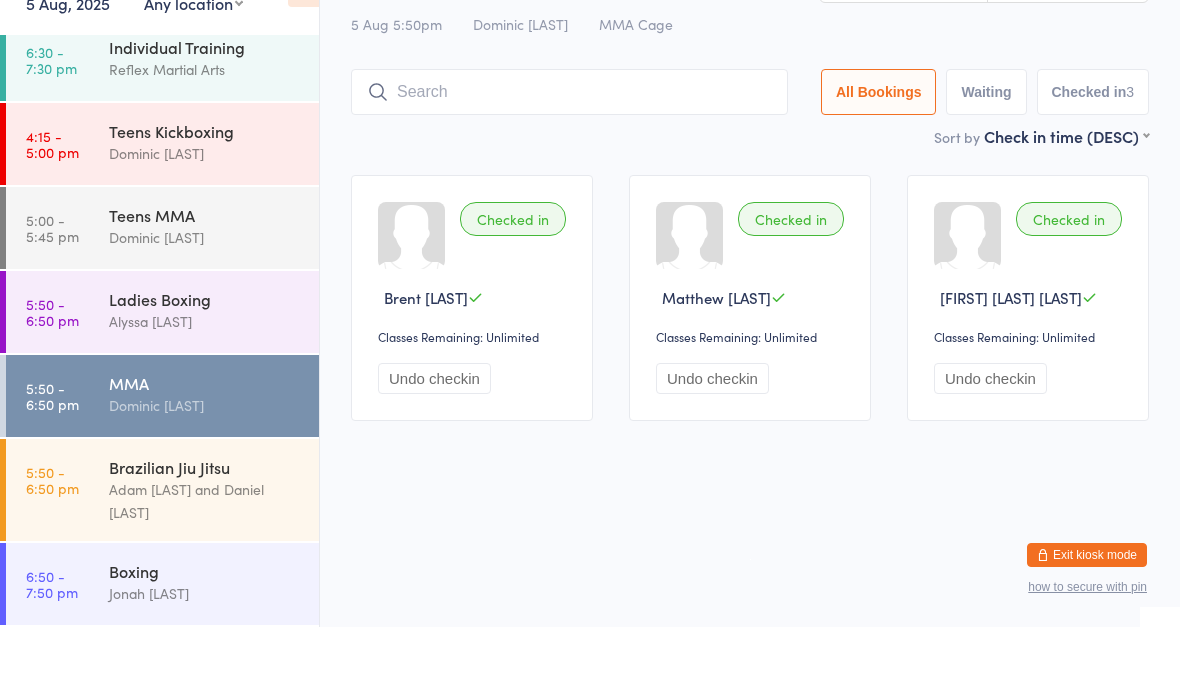 click on "Adam [LAST] and Daniel [LAST]" at bounding box center [205, 564] 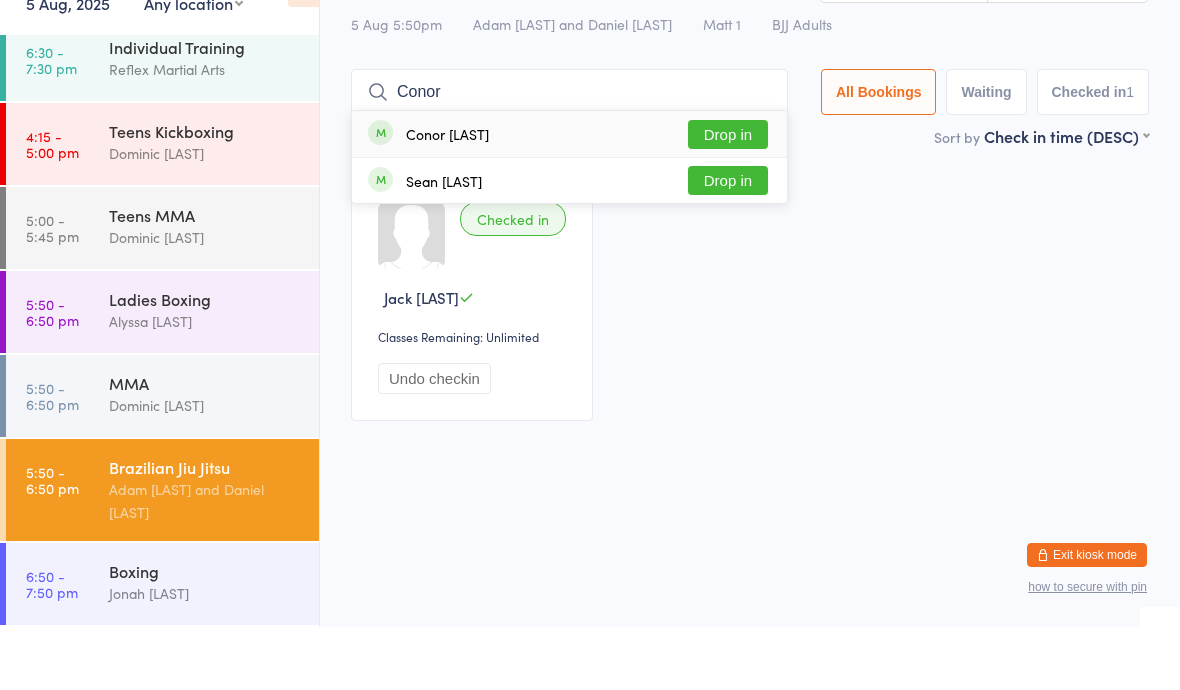 type on "Conor" 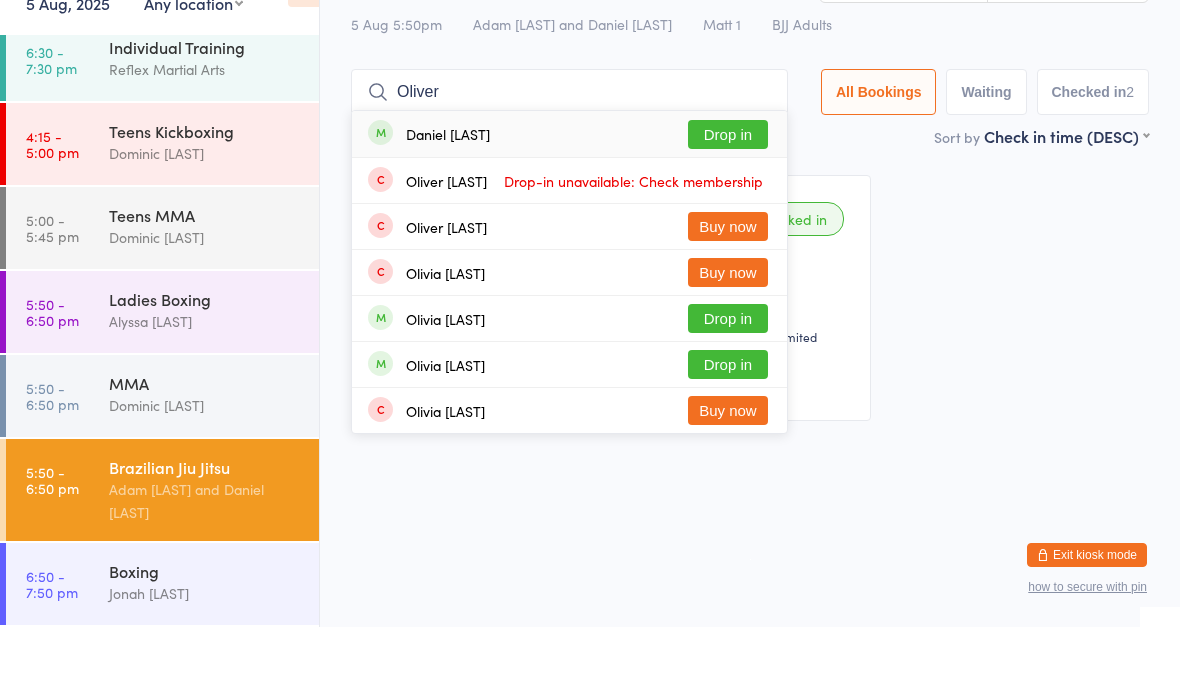 type on "Oliver" 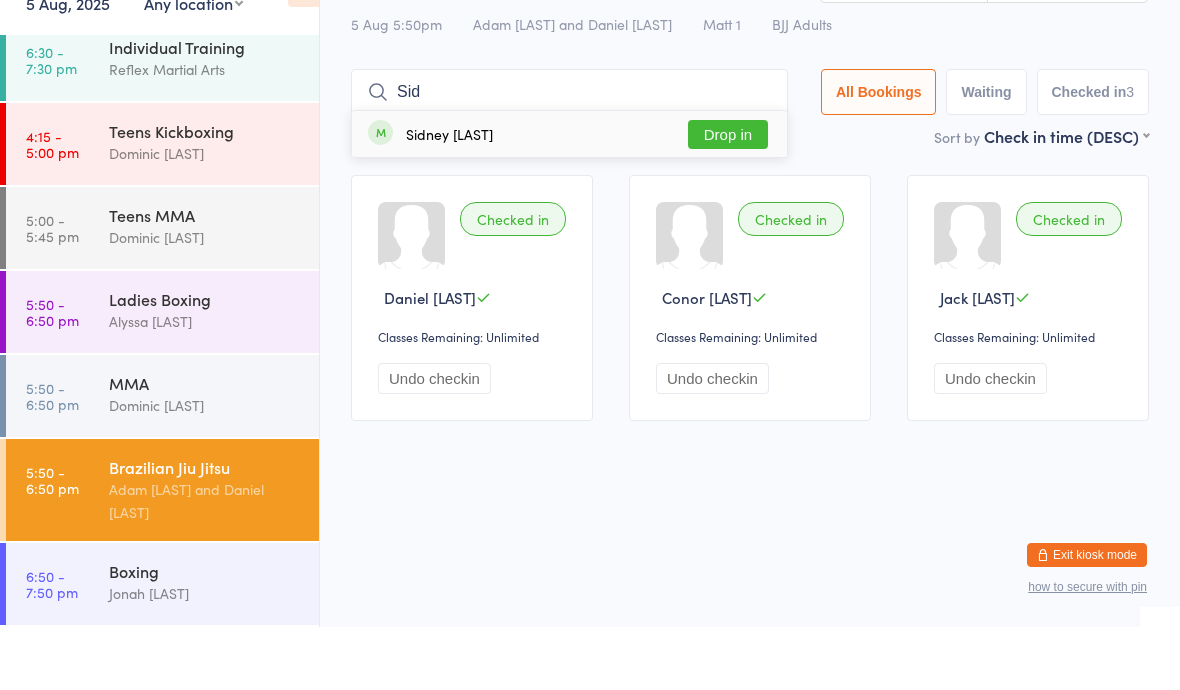 type on "Sid" 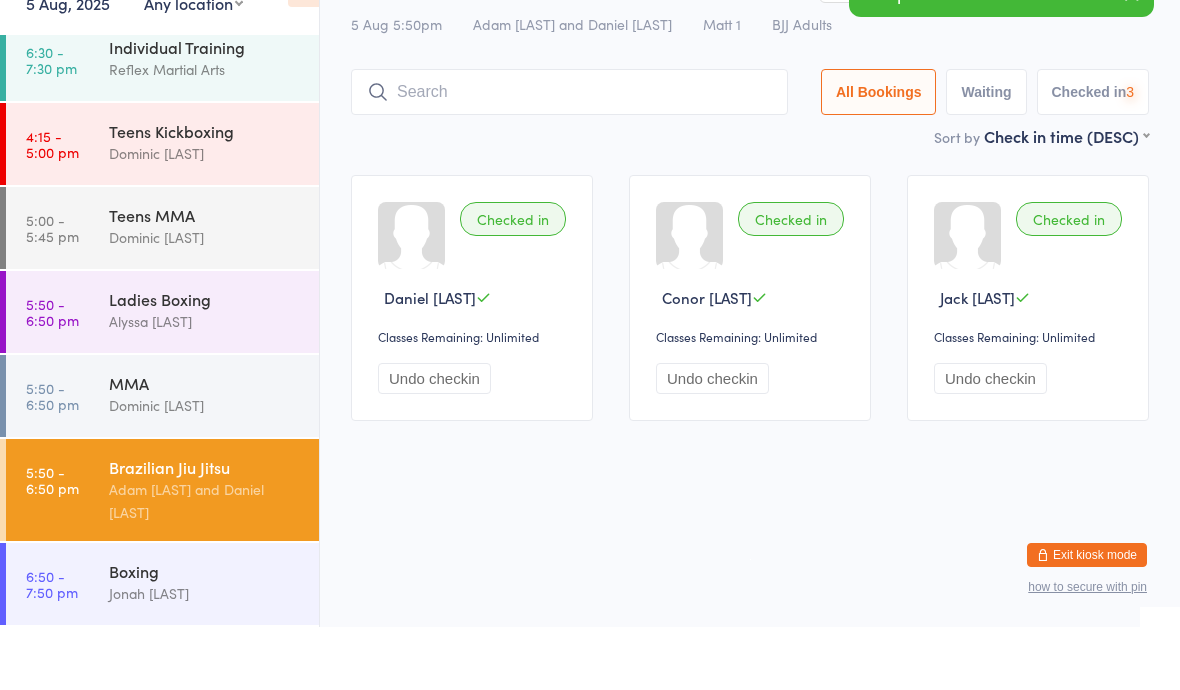 scroll, scrollTop: 44, scrollLeft: 0, axis: vertical 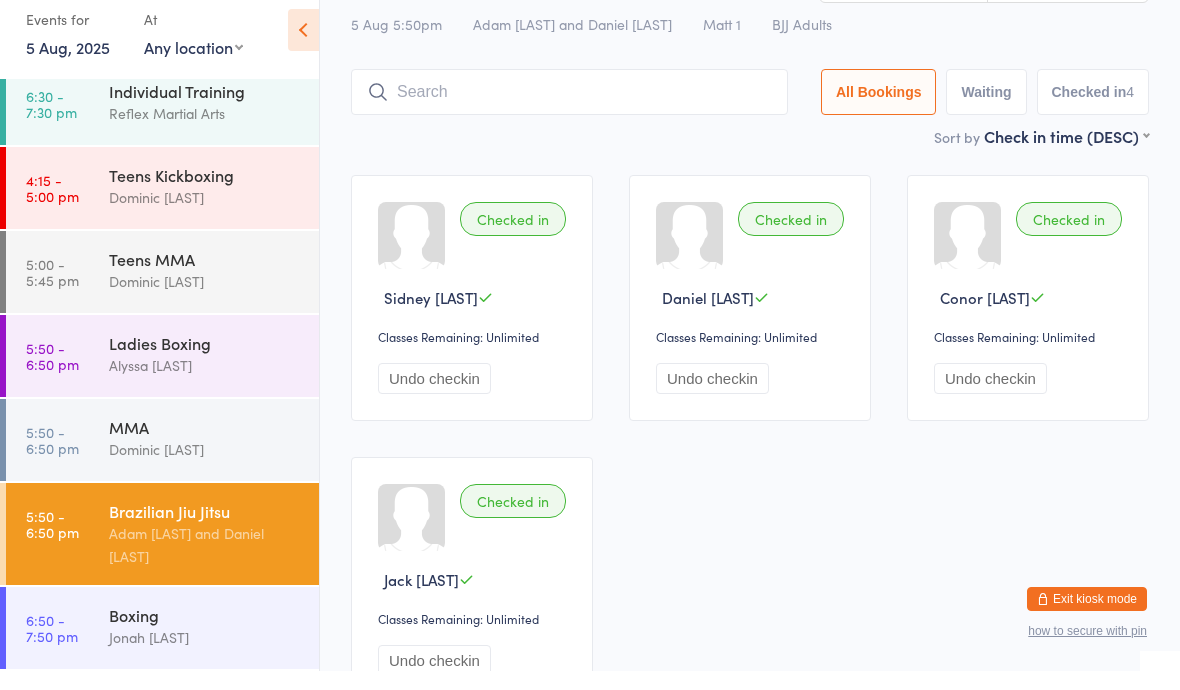 click on "Adam [LAST] and Daniel [LAST]" at bounding box center (205, 564) 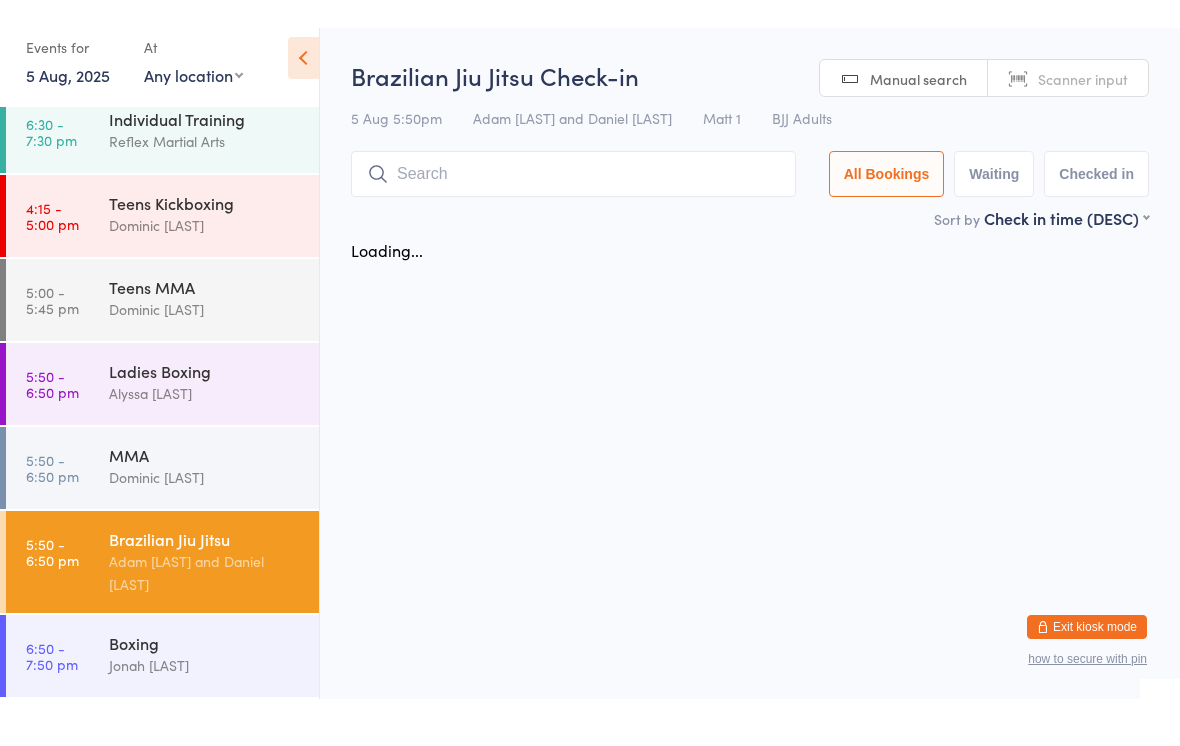 scroll, scrollTop: 0, scrollLeft: 0, axis: both 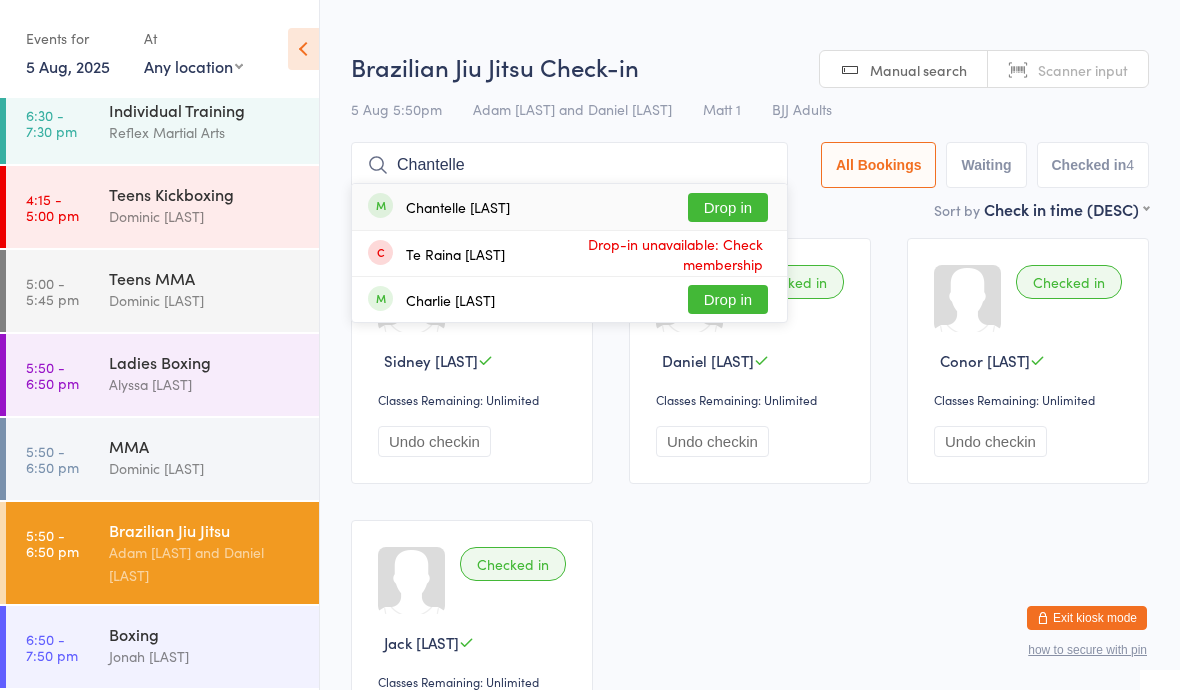 type on "Chantelle" 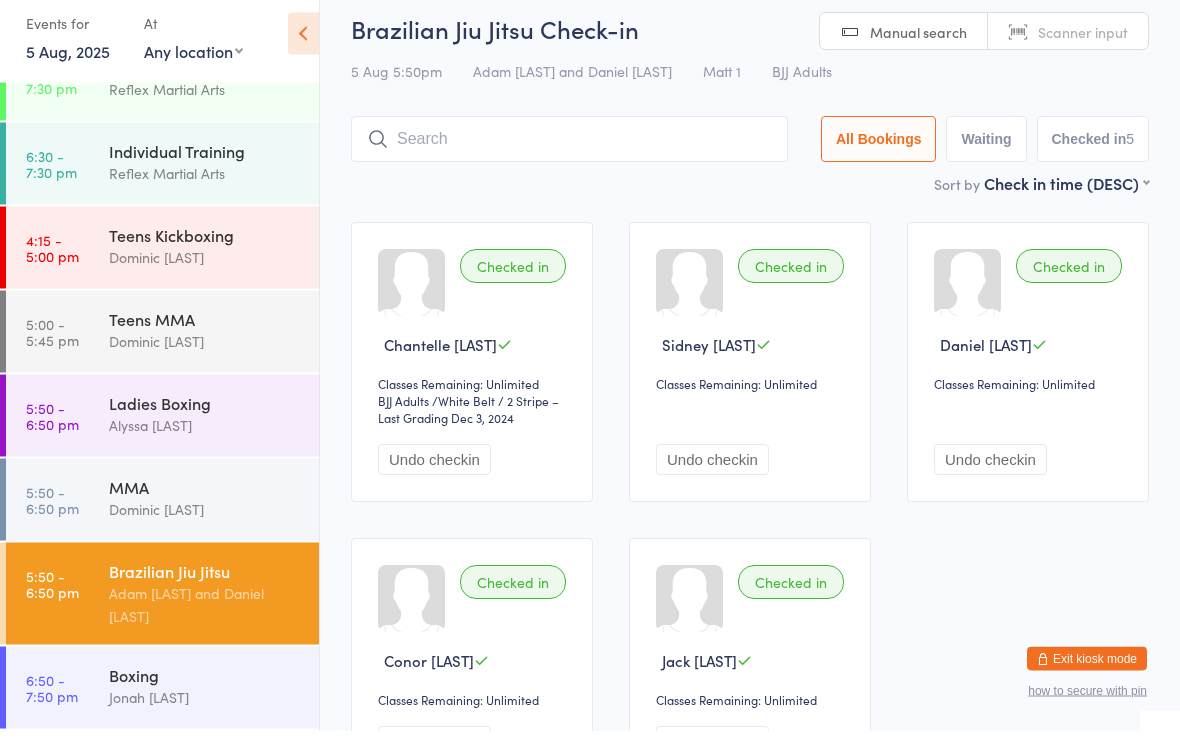 scroll, scrollTop: 32, scrollLeft: 0, axis: vertical 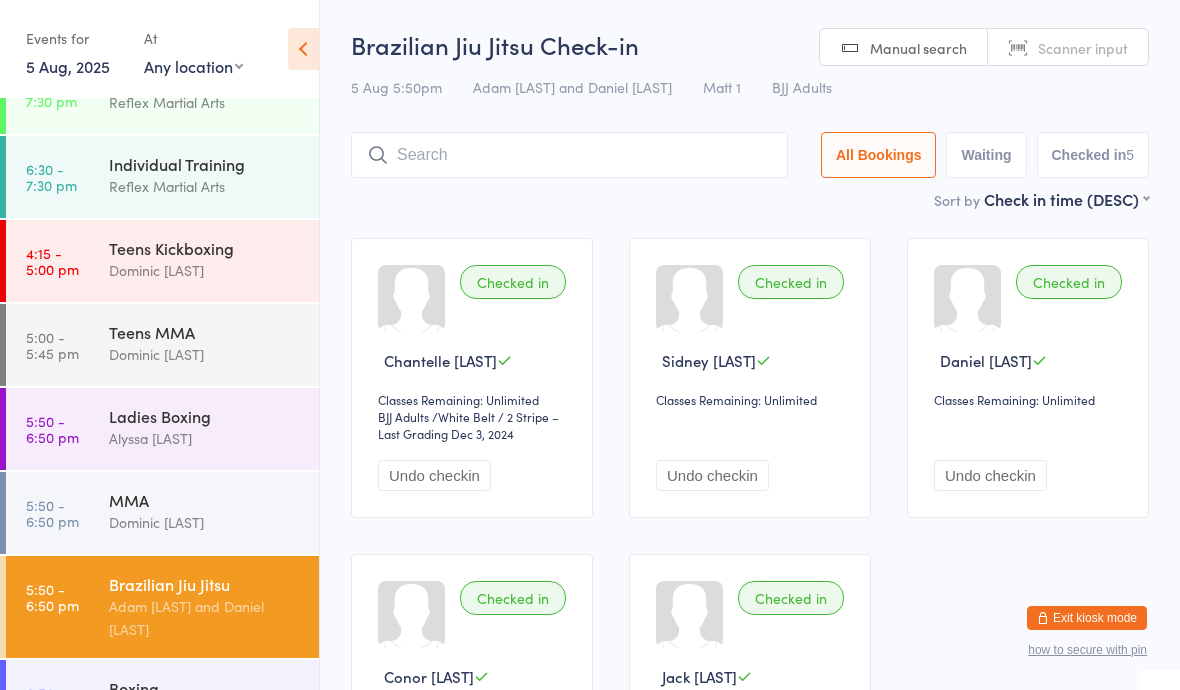 click on "MMA" at bounding box center (205, 500) 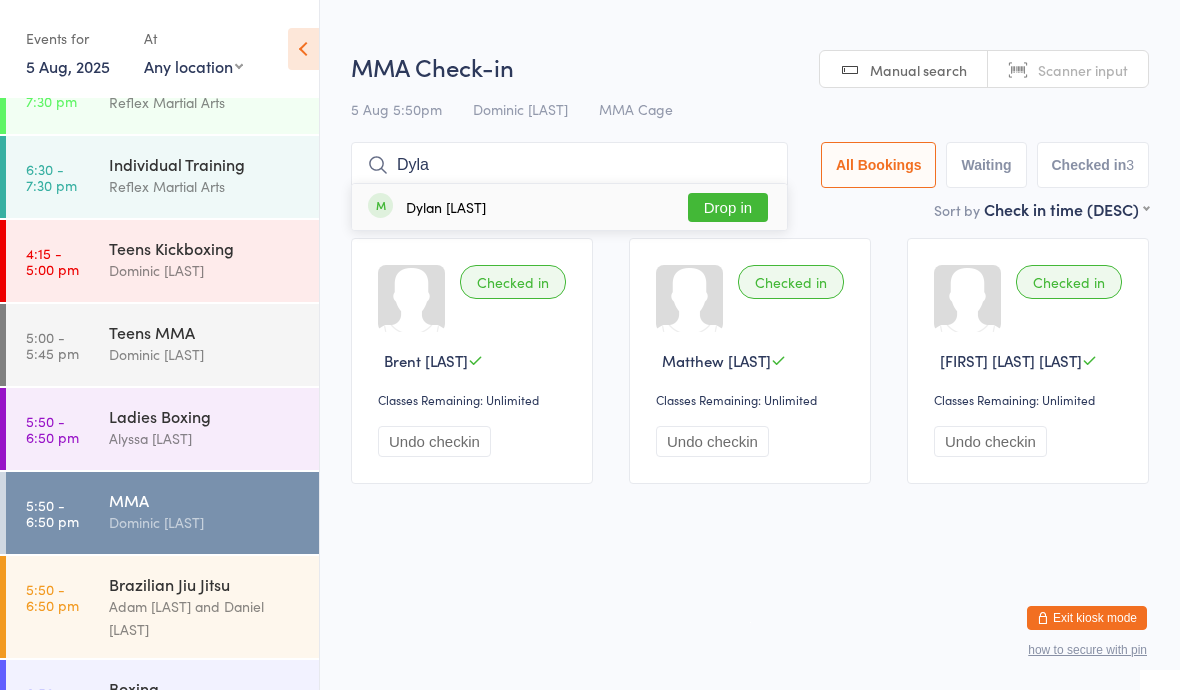 type on "Dyla" 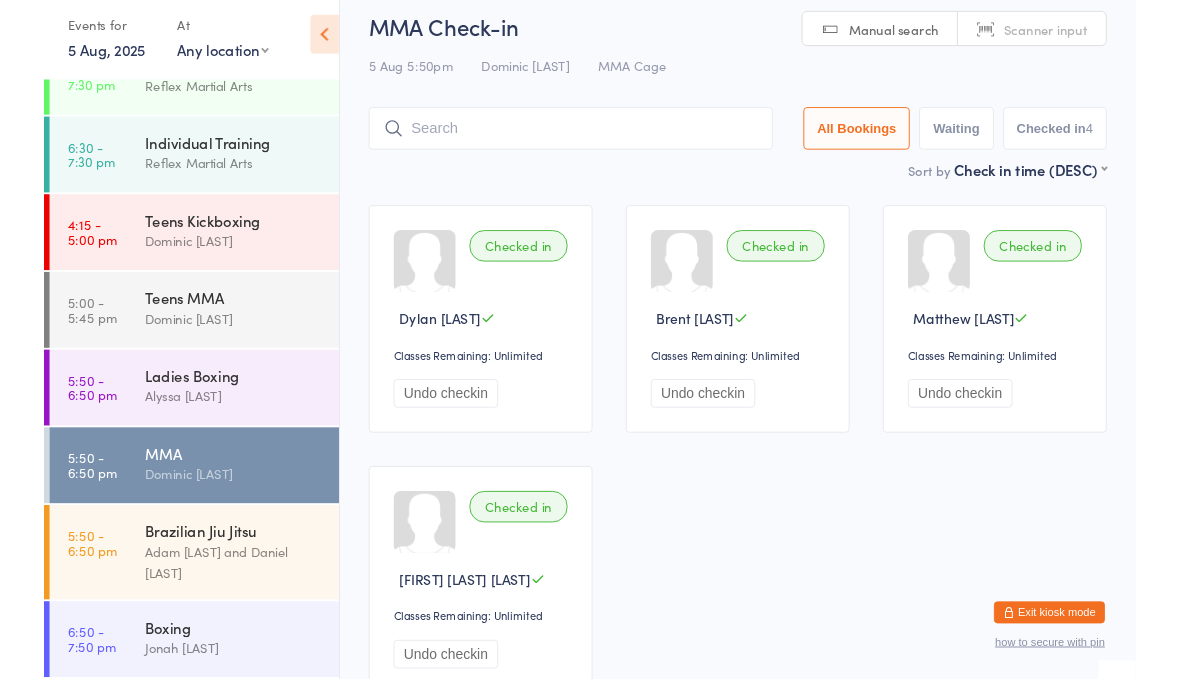 scroll, scrollTop: 0, scrollLeft: 0, axis: both 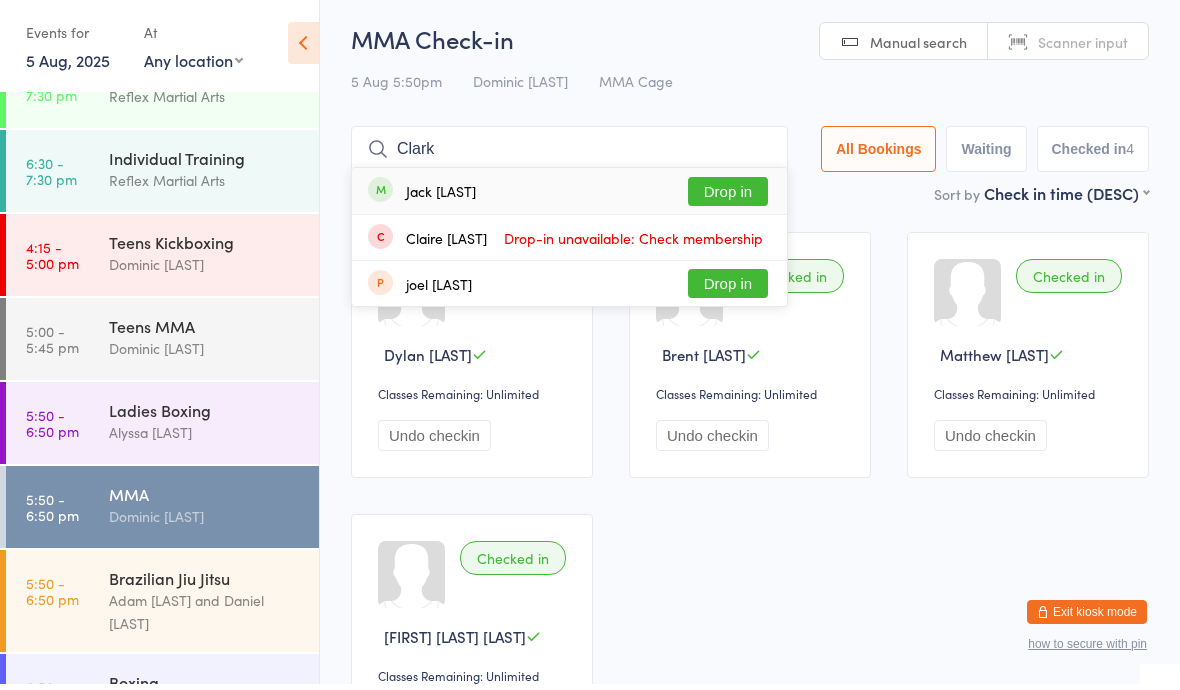 type on "Clark" 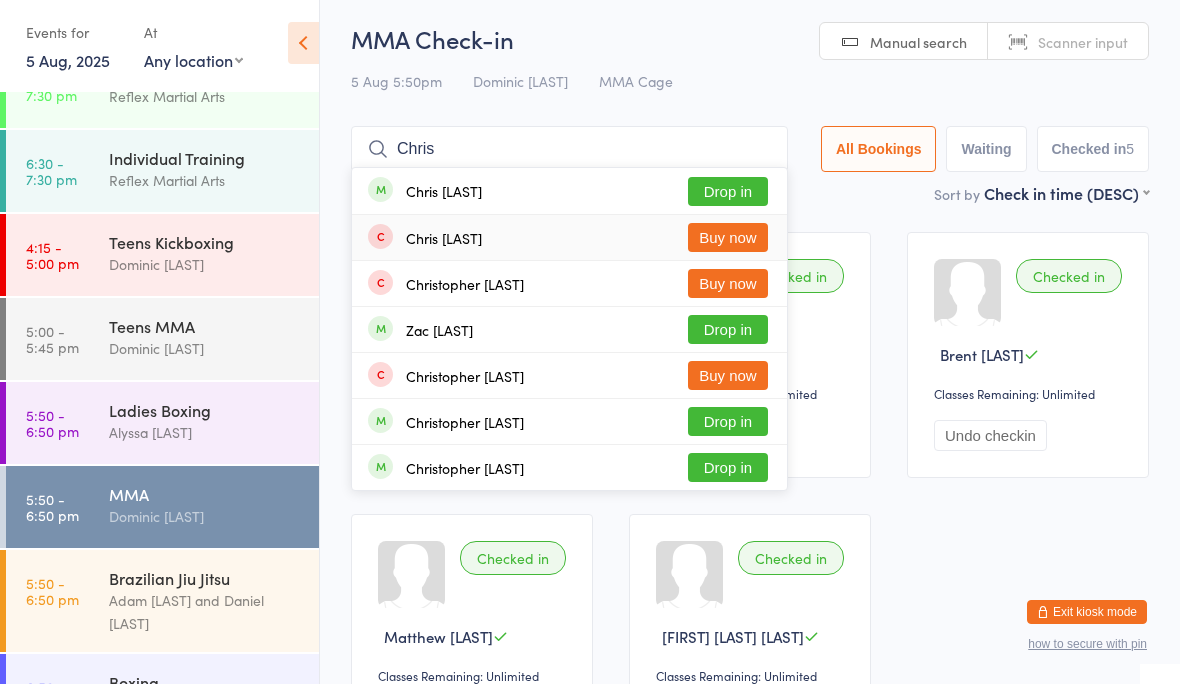 type on "Chris" 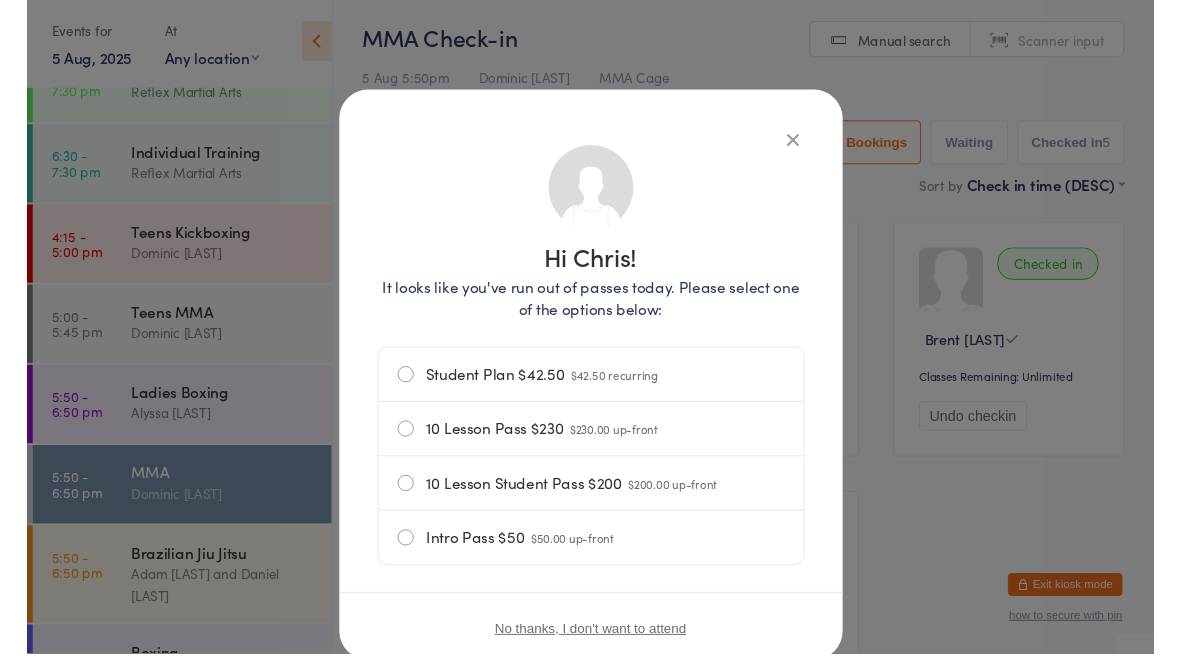 scroll, scrollTop: 7, scrollLeft: 0, axis: vertical 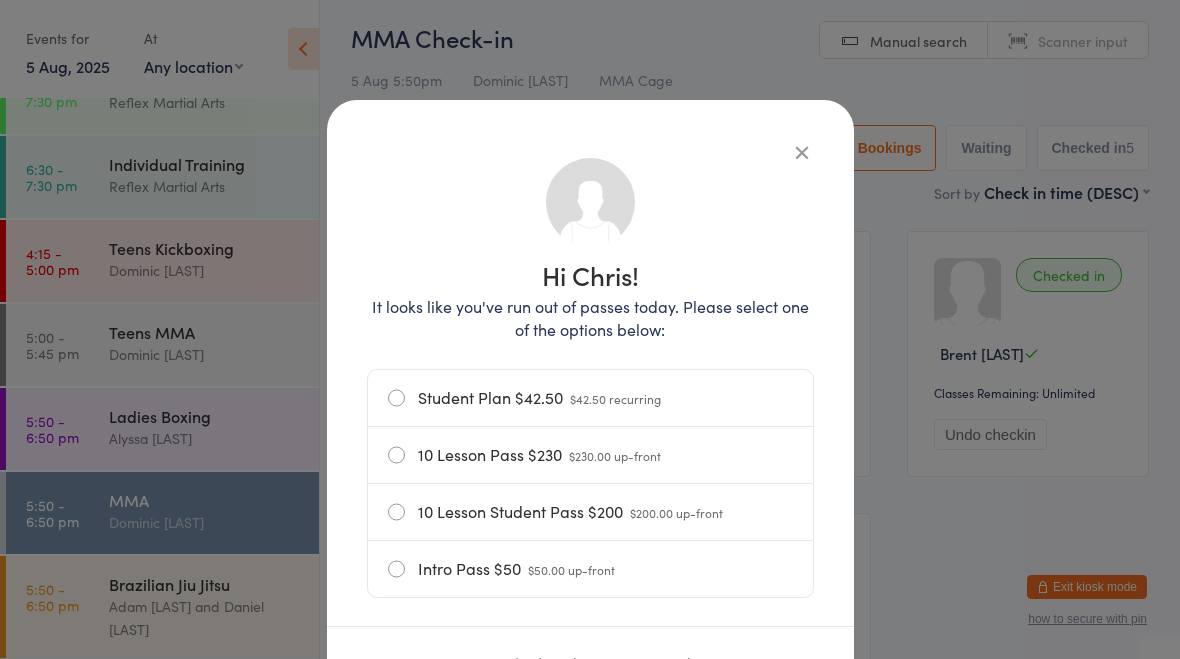 click at bounding box center [802, 152] 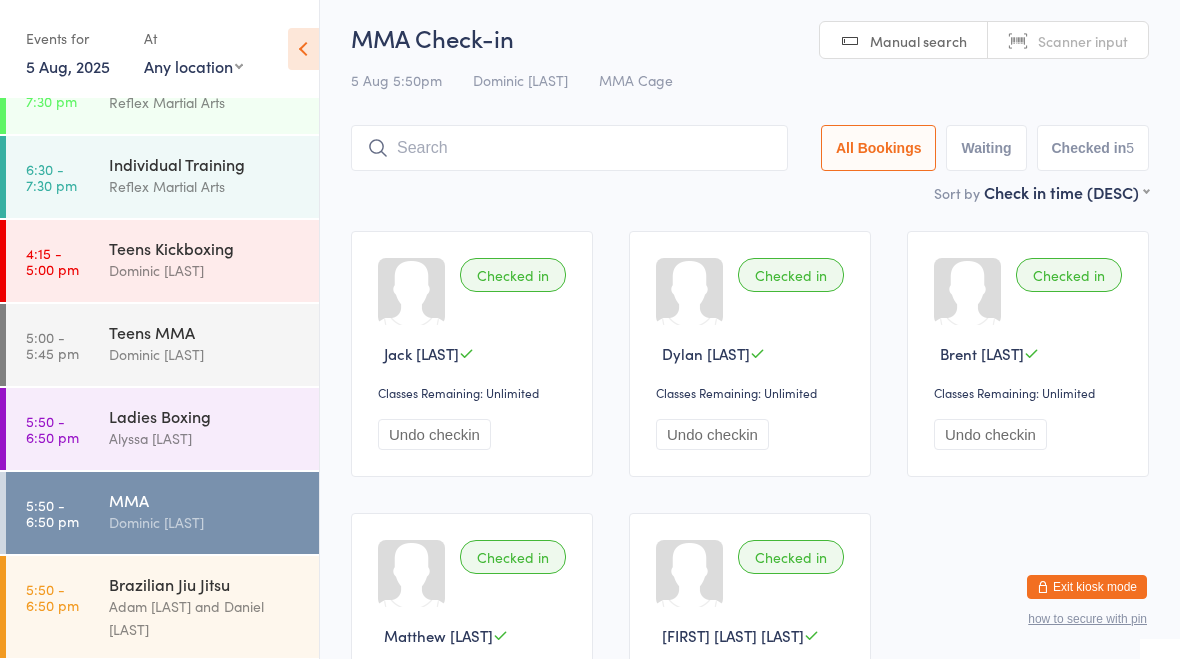 click on "MMA Dominic [LAST]" at bounding box center (214, 511) 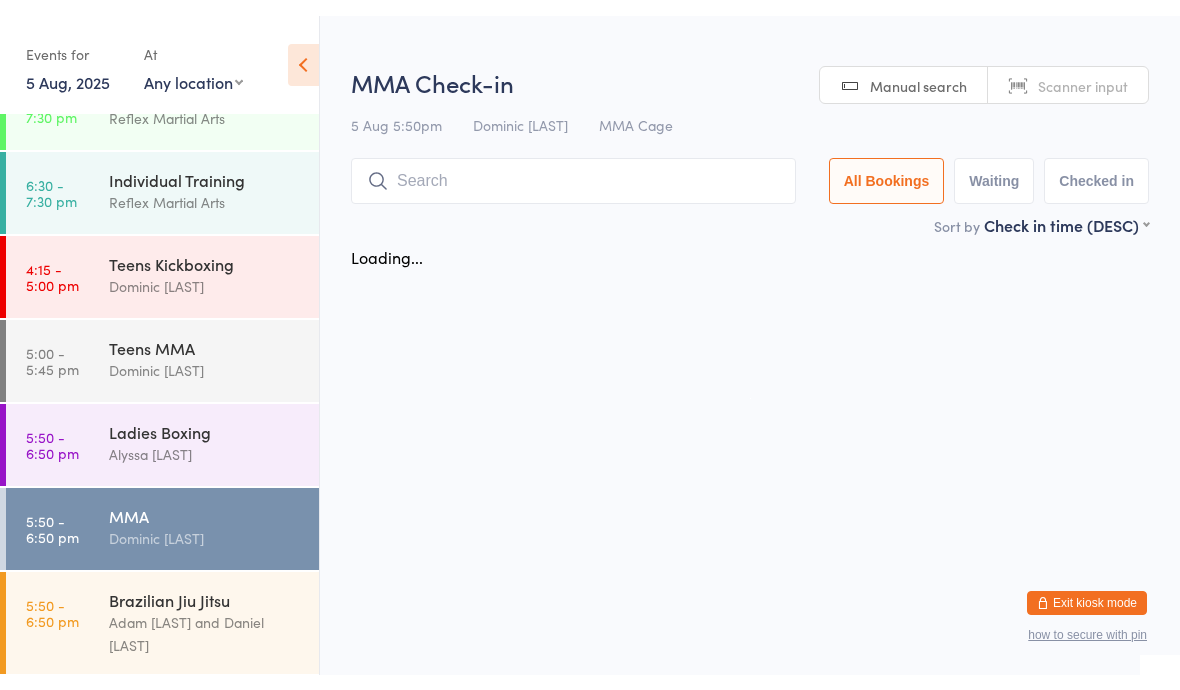 scroll, scrollTop: 0, scrollLeft: 0, axis: both 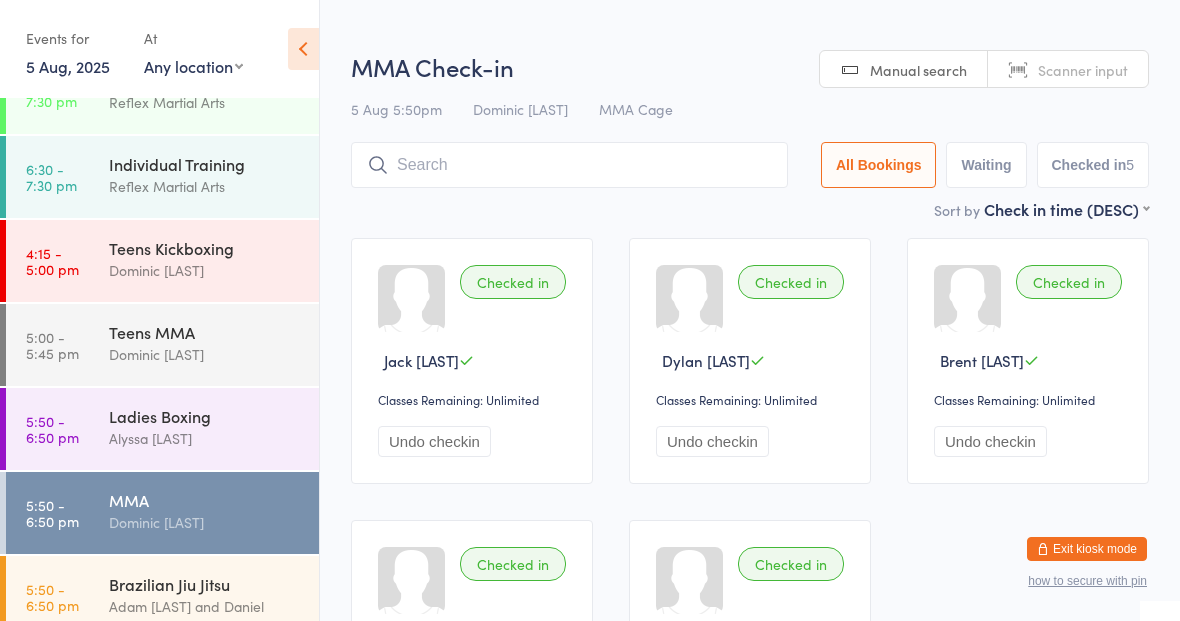 click on "Adam [LAST] and Daniel [LAST]" at bounding box center (205, 618) 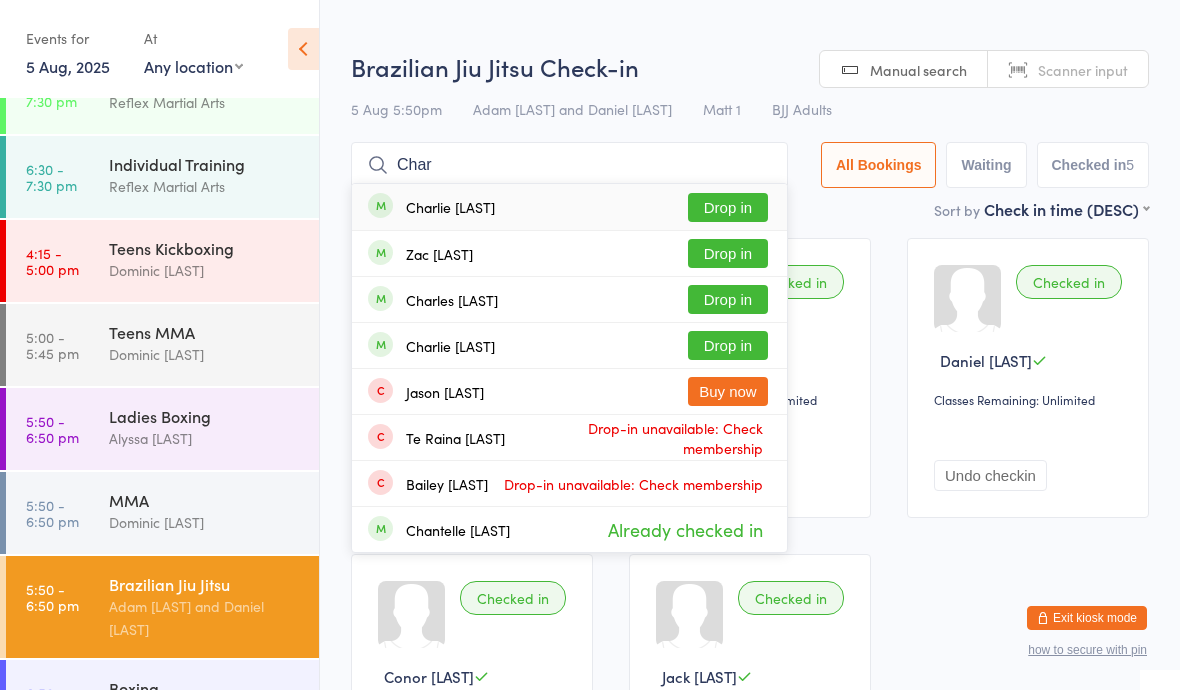 type on "Char" 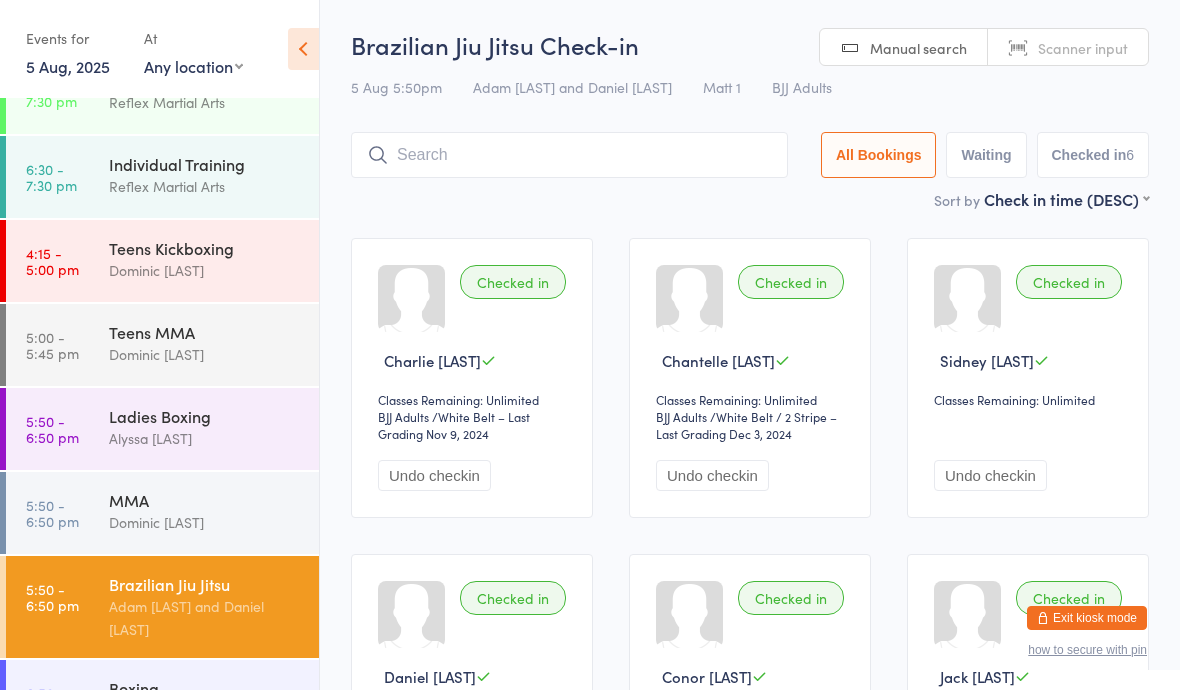 click on "MMA" at bounding box center (205, 500) 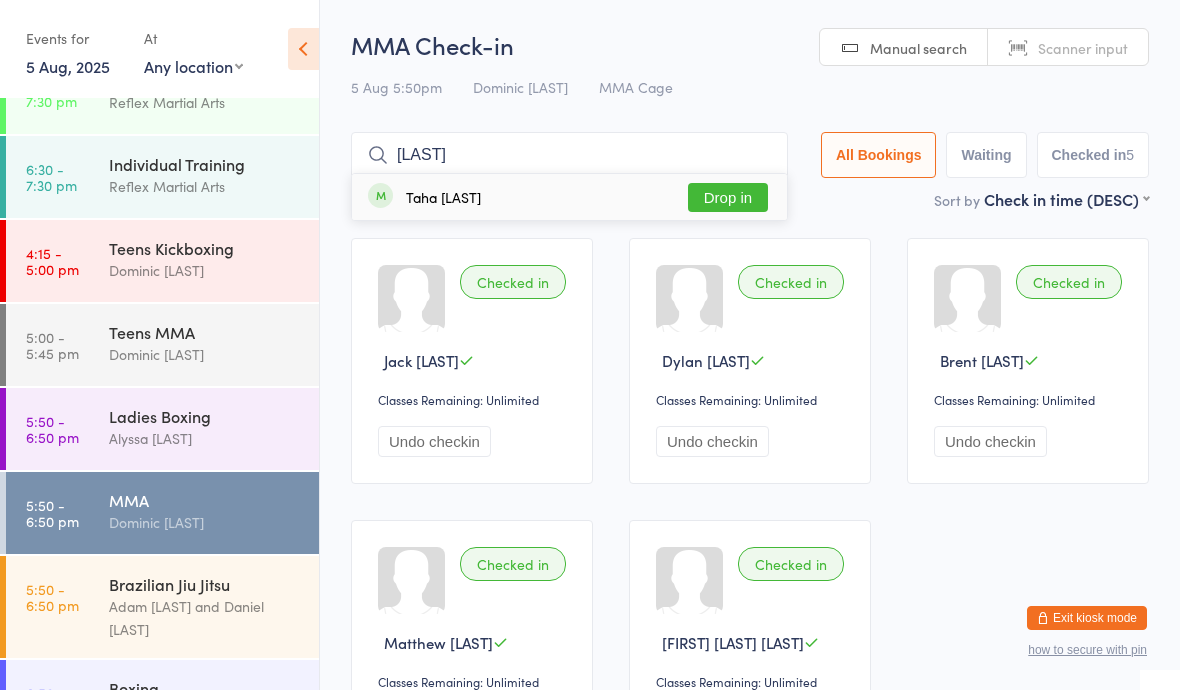 type on "[LAST]" 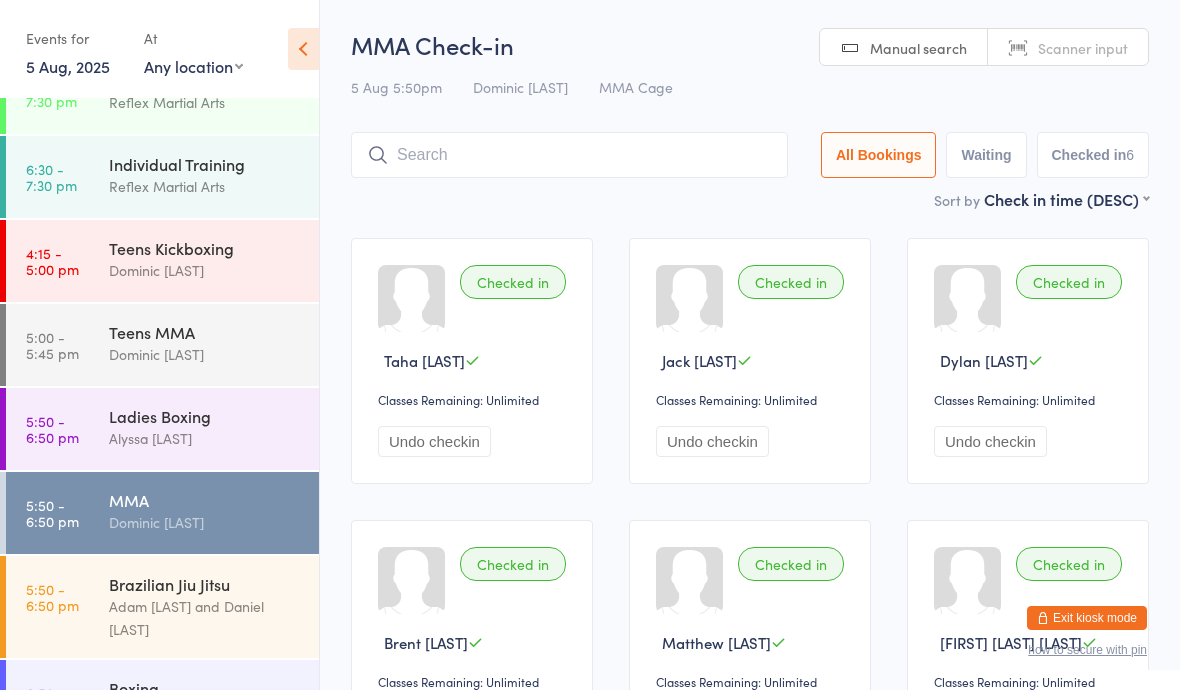 click on "Adam [LAST] and Daniel [LAST]" at bounding box center [205, 618] 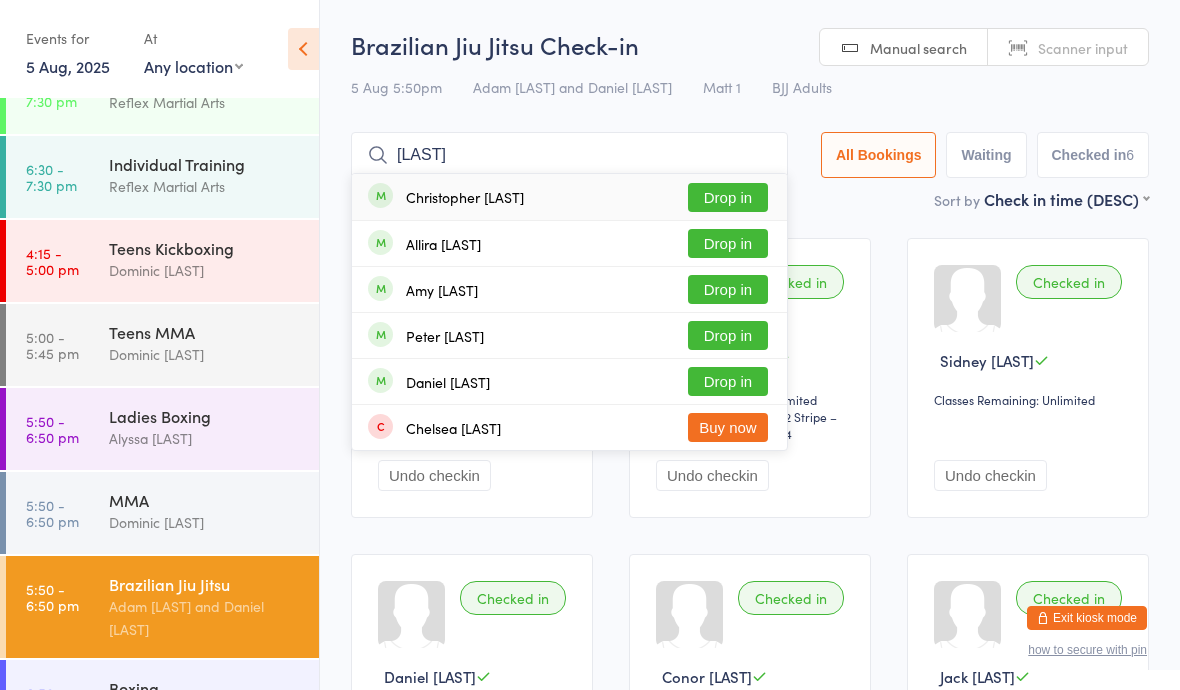 type on "[LAST]" 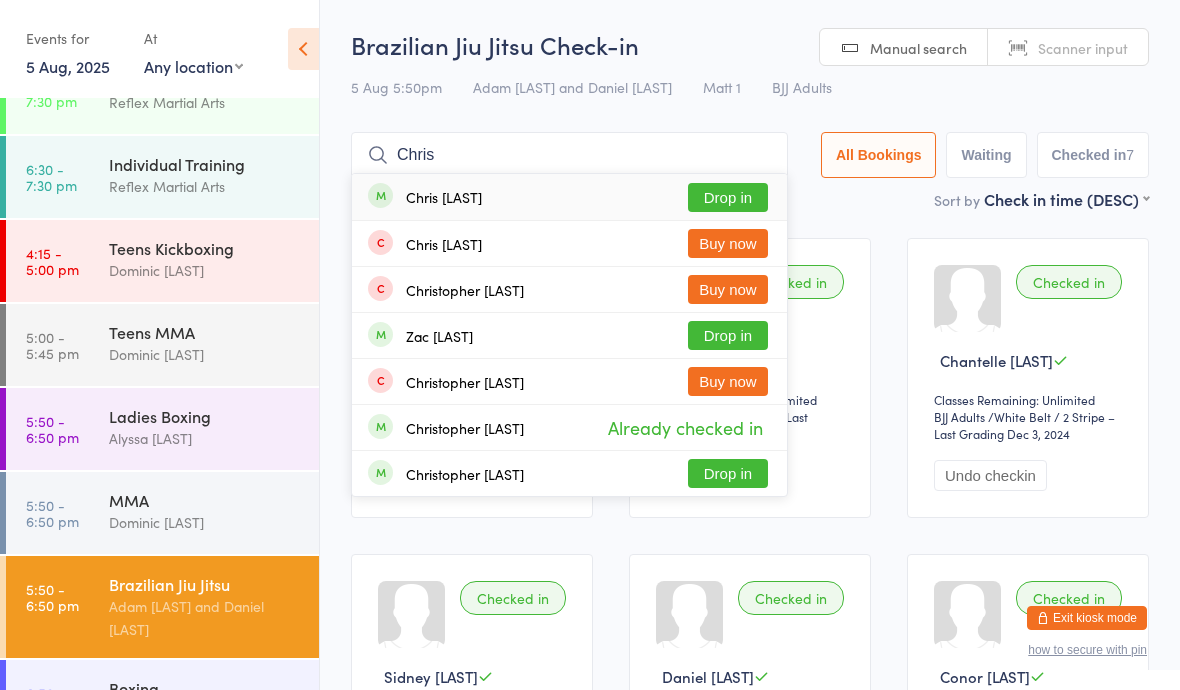 type on "Chris" 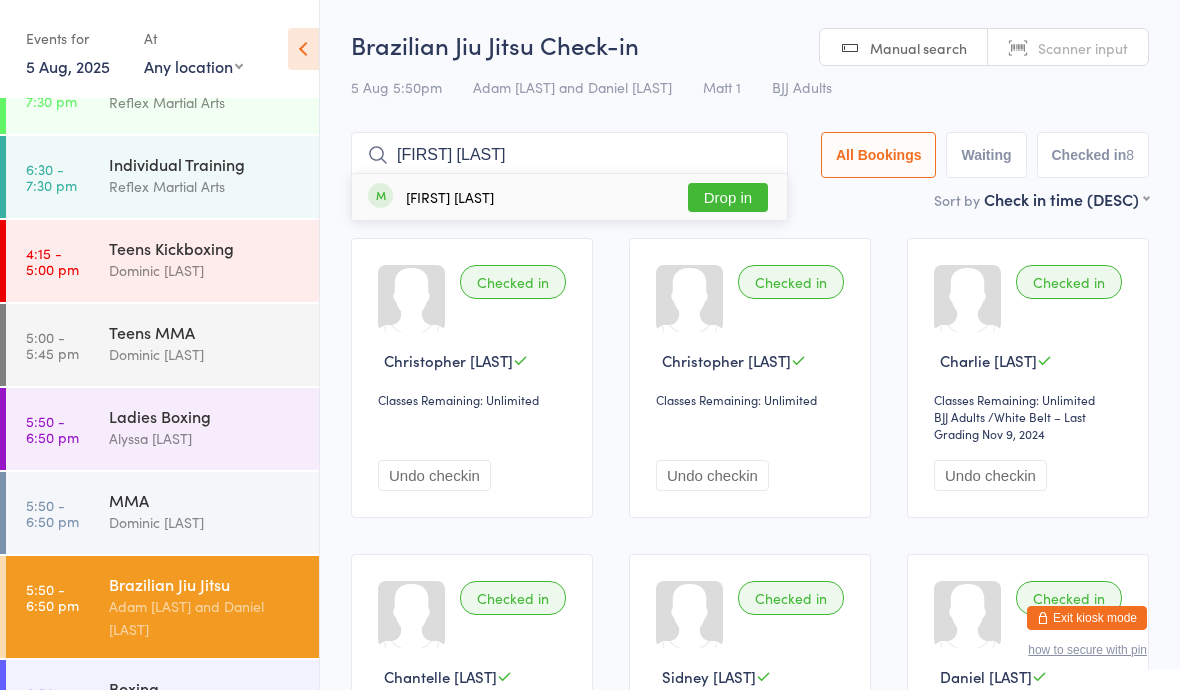 type on "[FIRST] [LAST]" 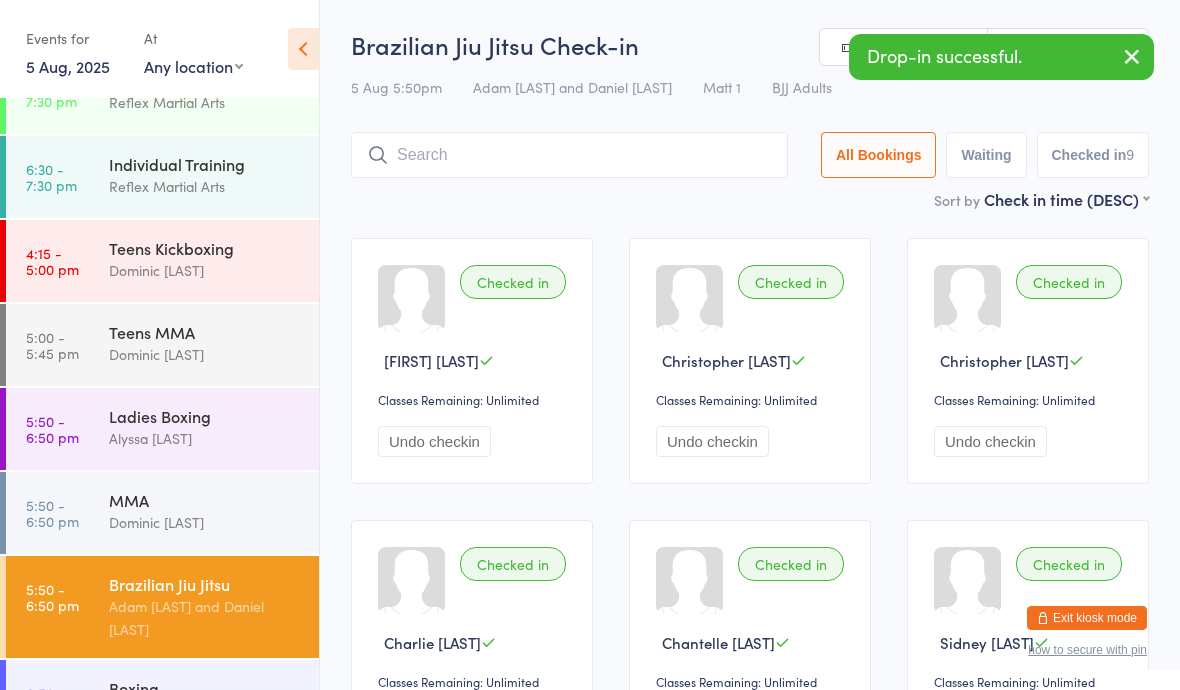 click on "5:50 - 6:50 pm" at bounding box center [52, 513] 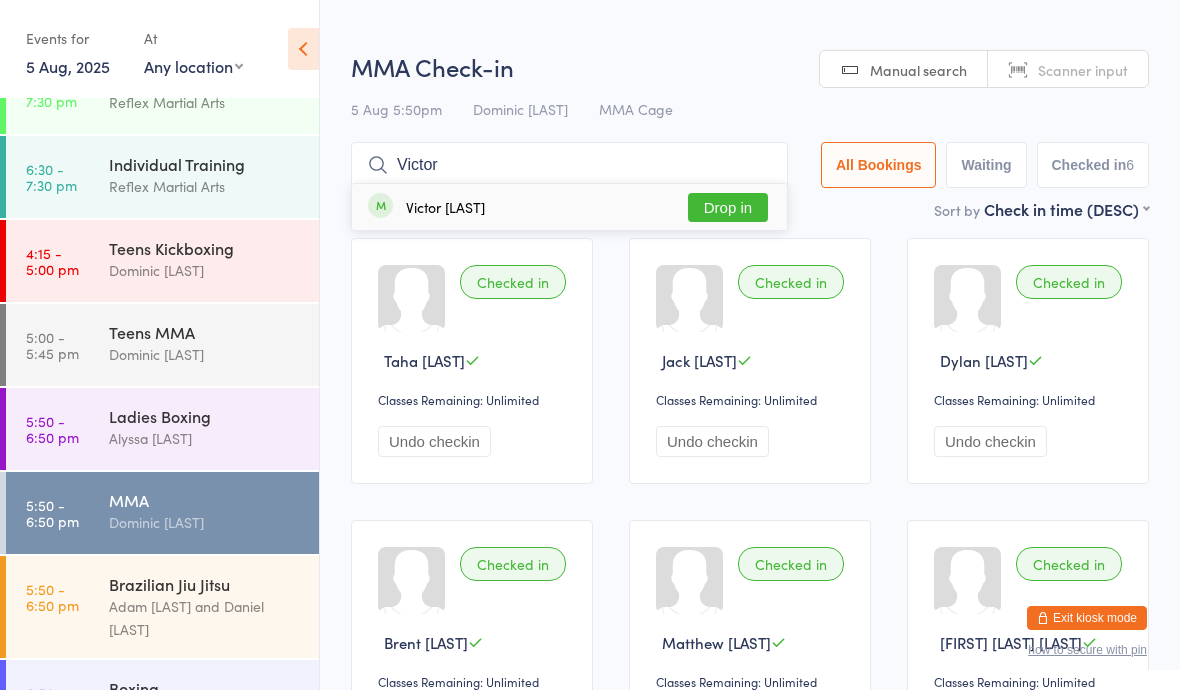 type on "Victor" 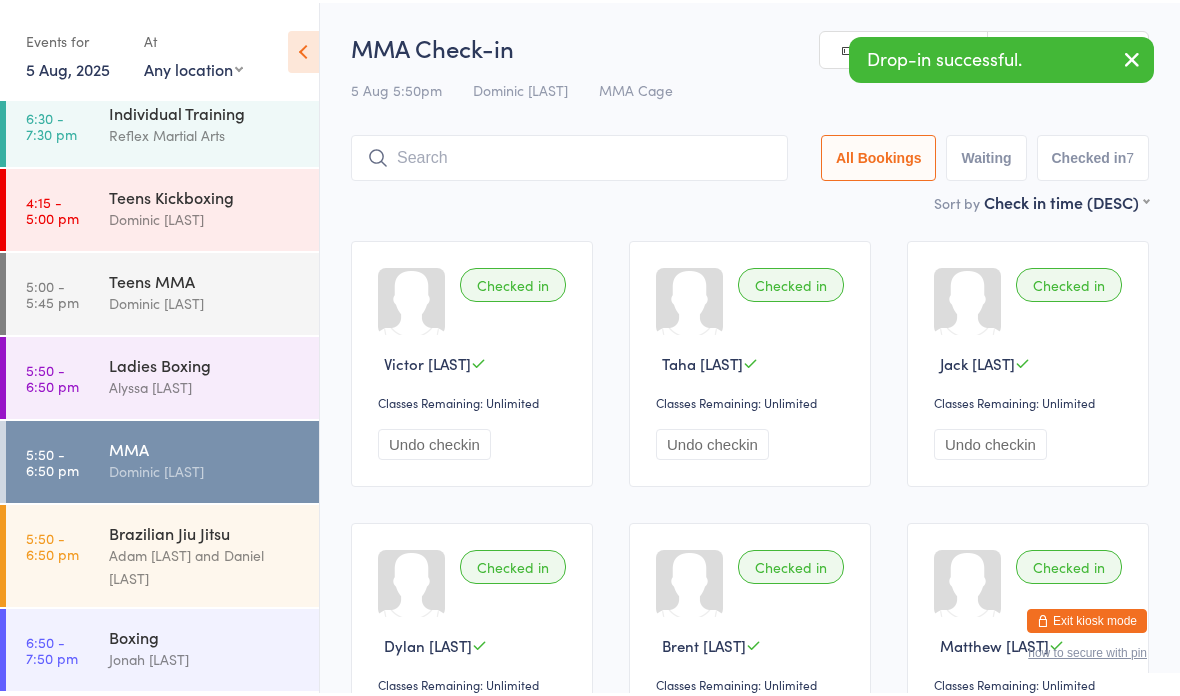 scroll, scrollTop: 186, scrollLeft: 0, axis: vertical 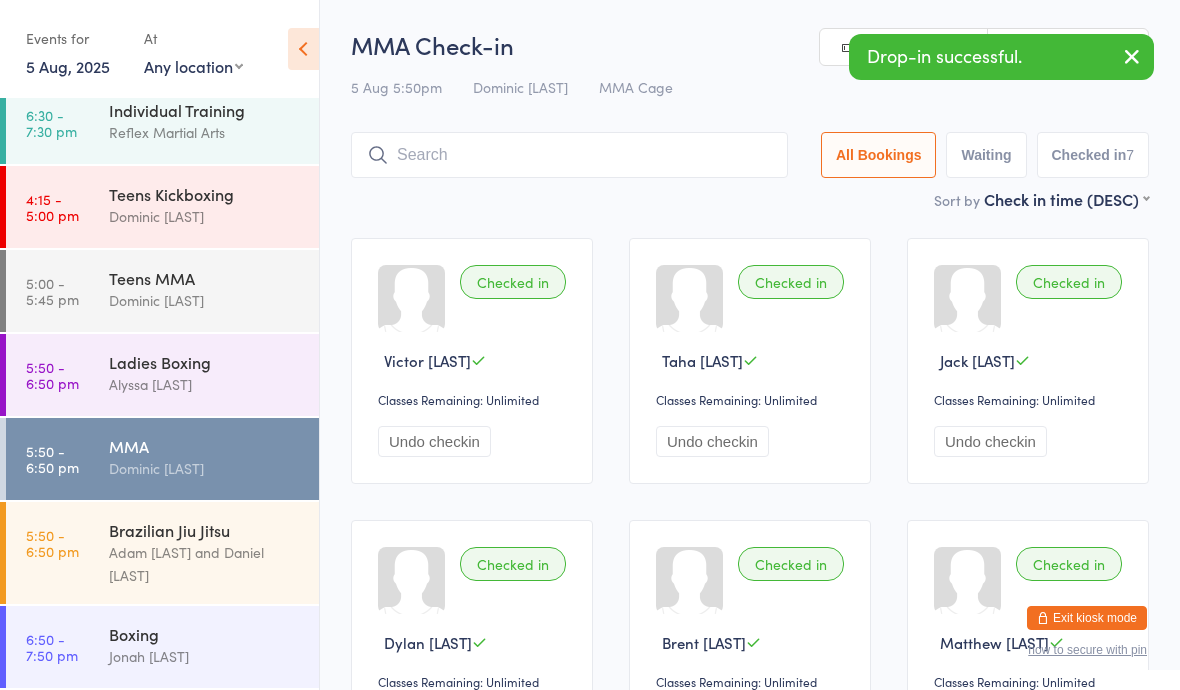 click on "Brazilian Jiu Jitsu Adam [LAST] and Daniel [LAST]" at bounding box center (214, 553) 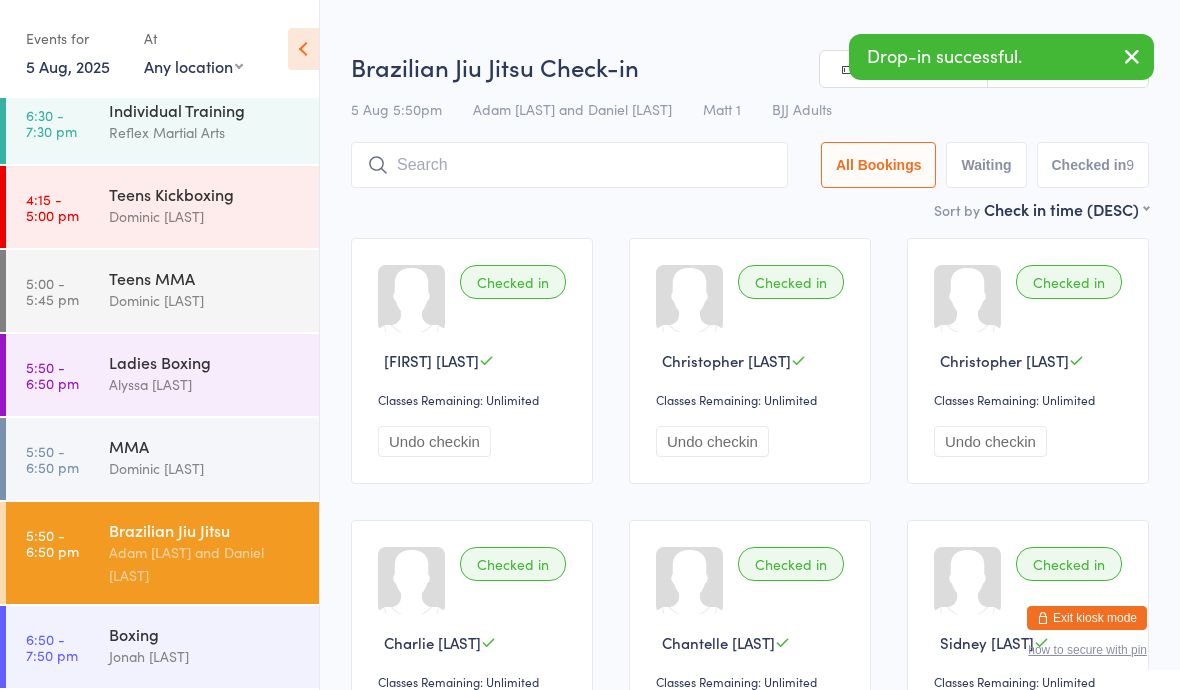 click on "Boxing Jonah [LAST]" at bounding box center (214, 645) 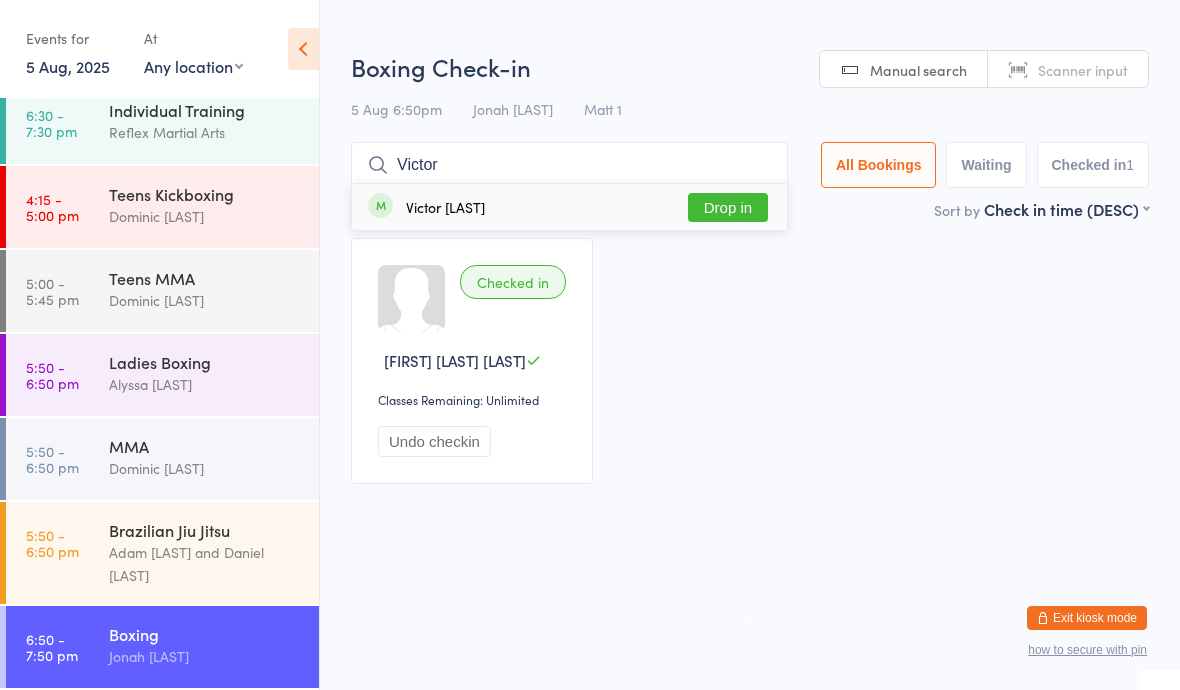 type on "Victor" 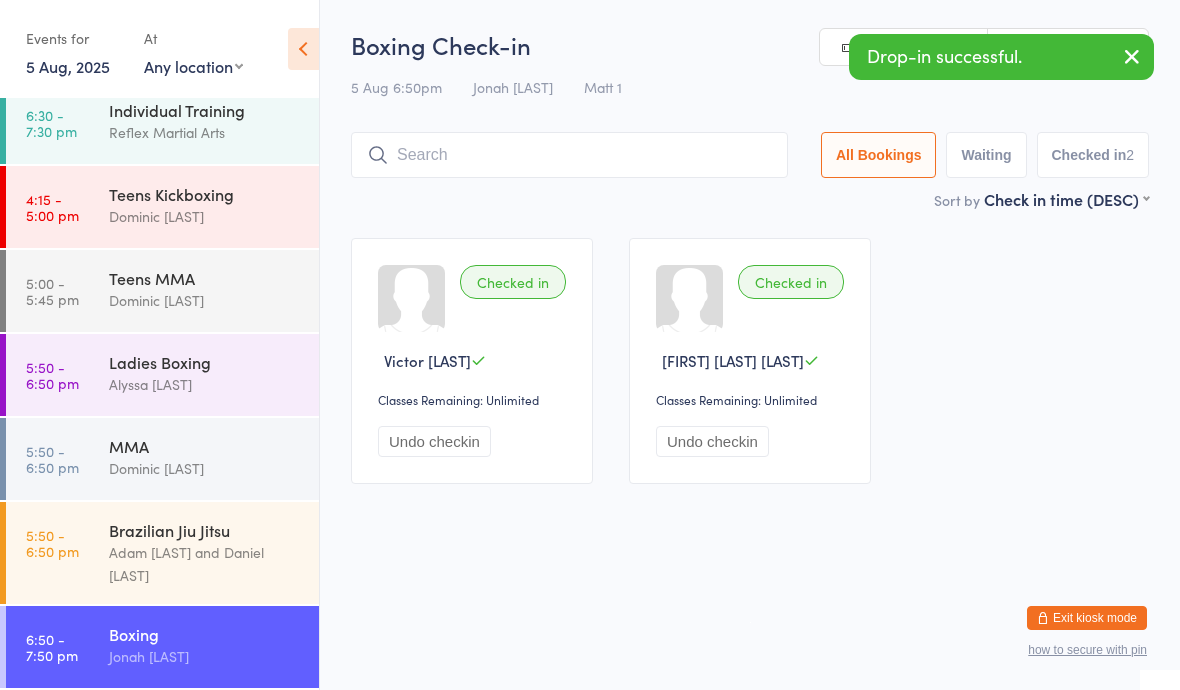 click on "Alyssa [LAST]" at bounding box center [205, 384] 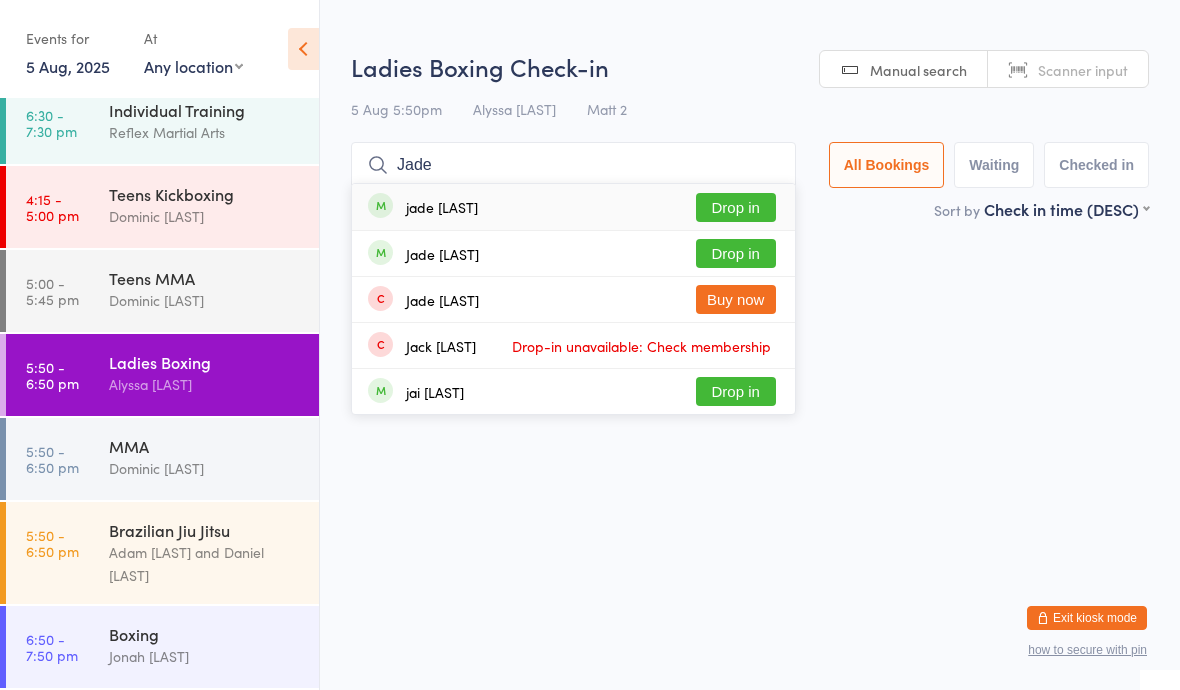 type on "Jade" 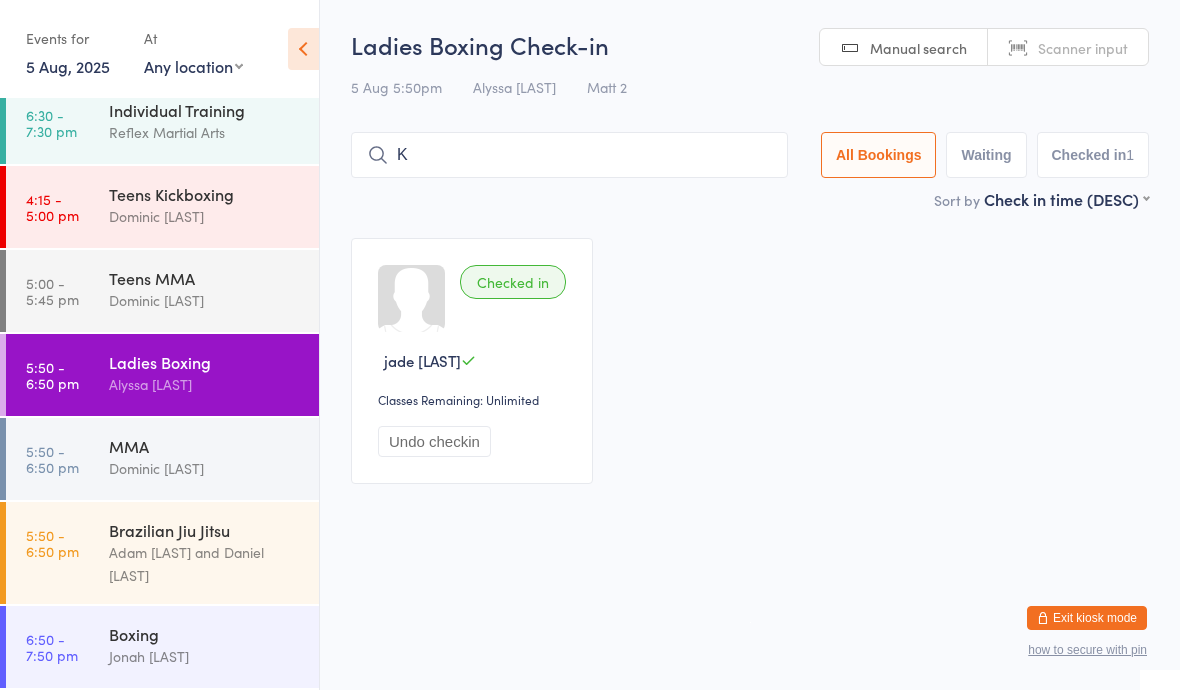type on "Ky" 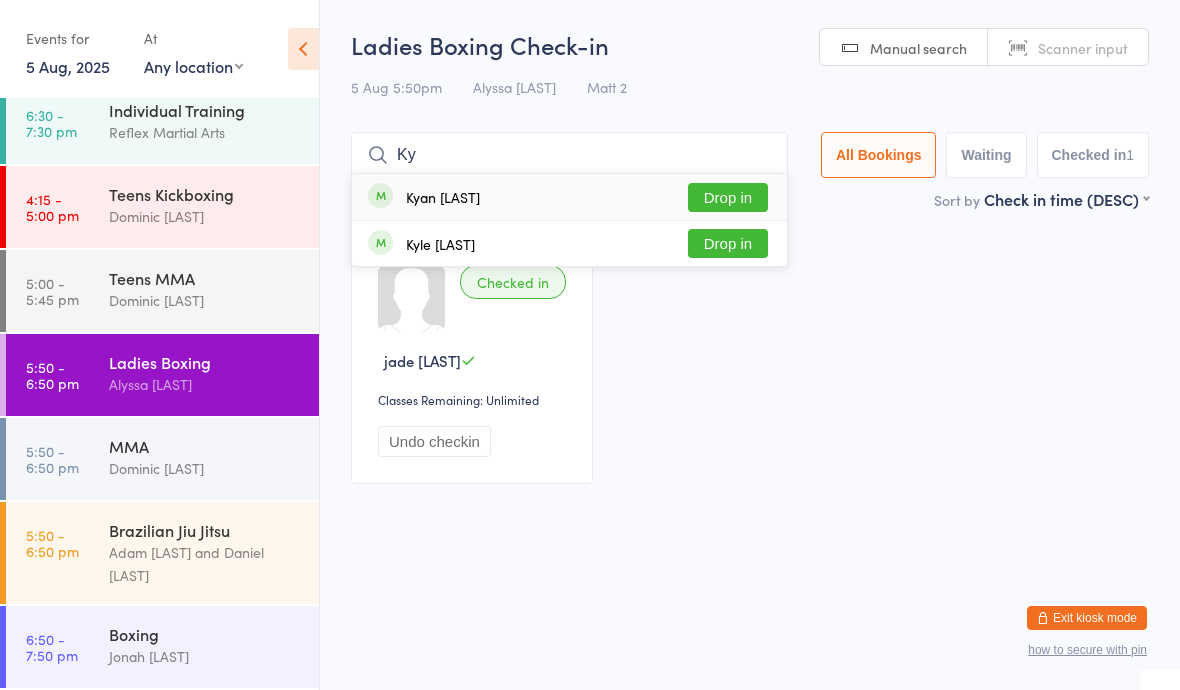 click on "Adam [LAST] and Daniel [LAST]" at bounding box center [205, 564] 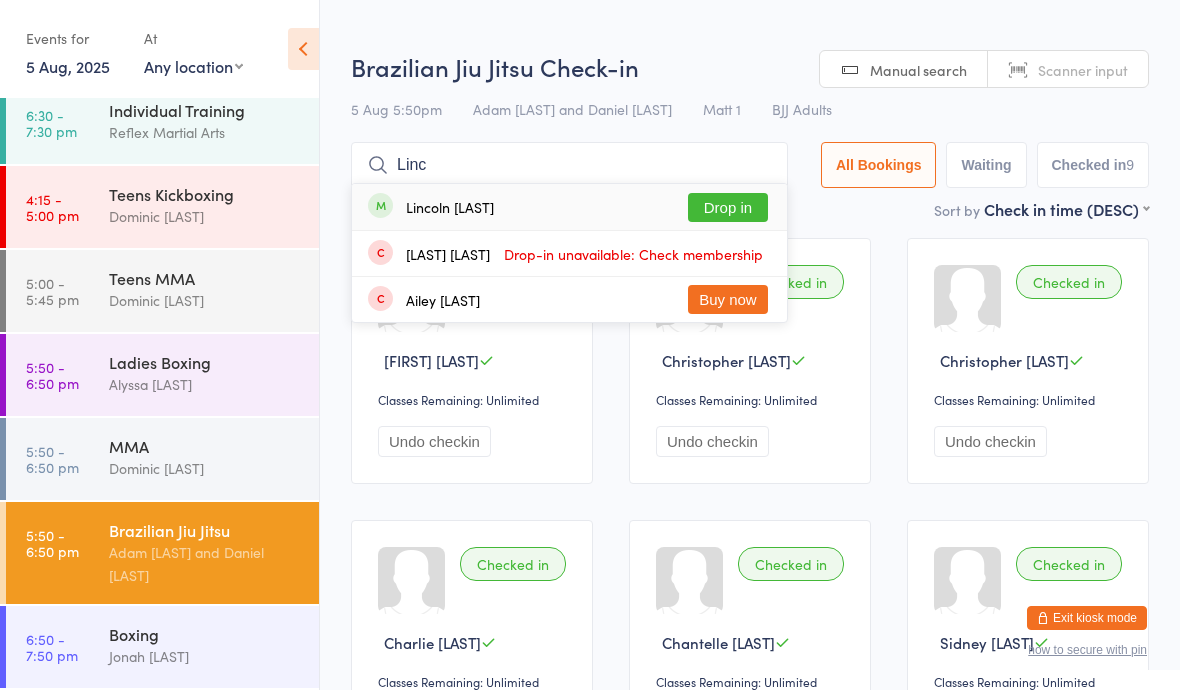 type on "Linc" 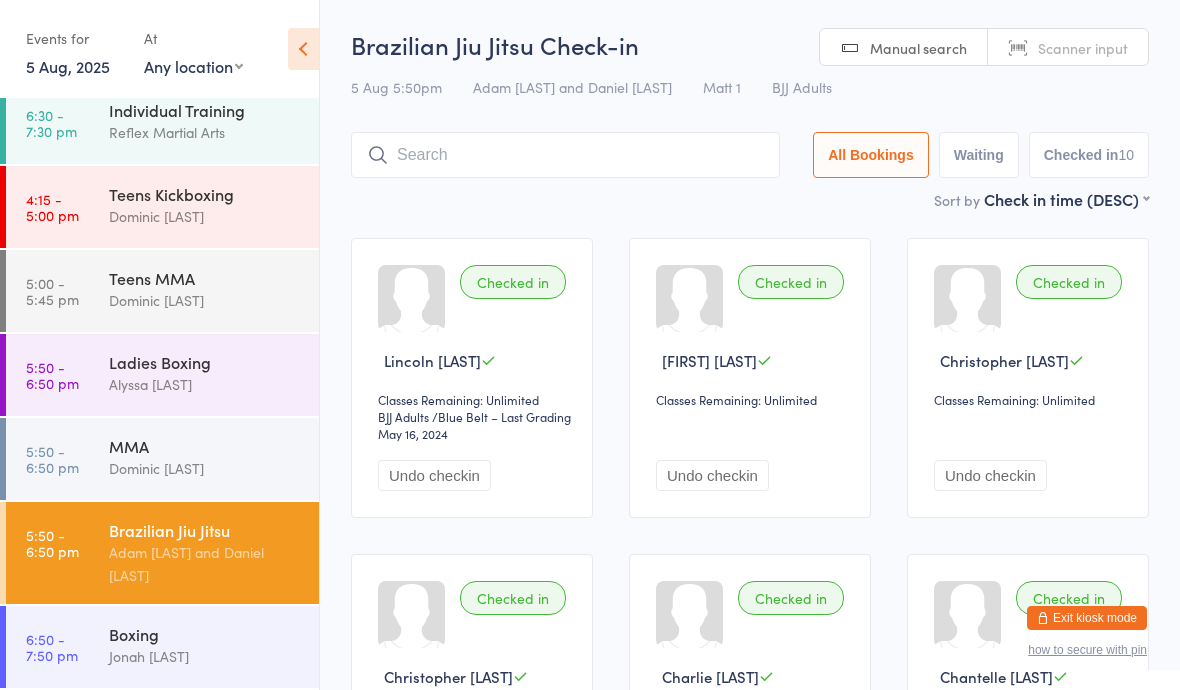 click on "Ladies Boxing" at bounding box center (205, 362) 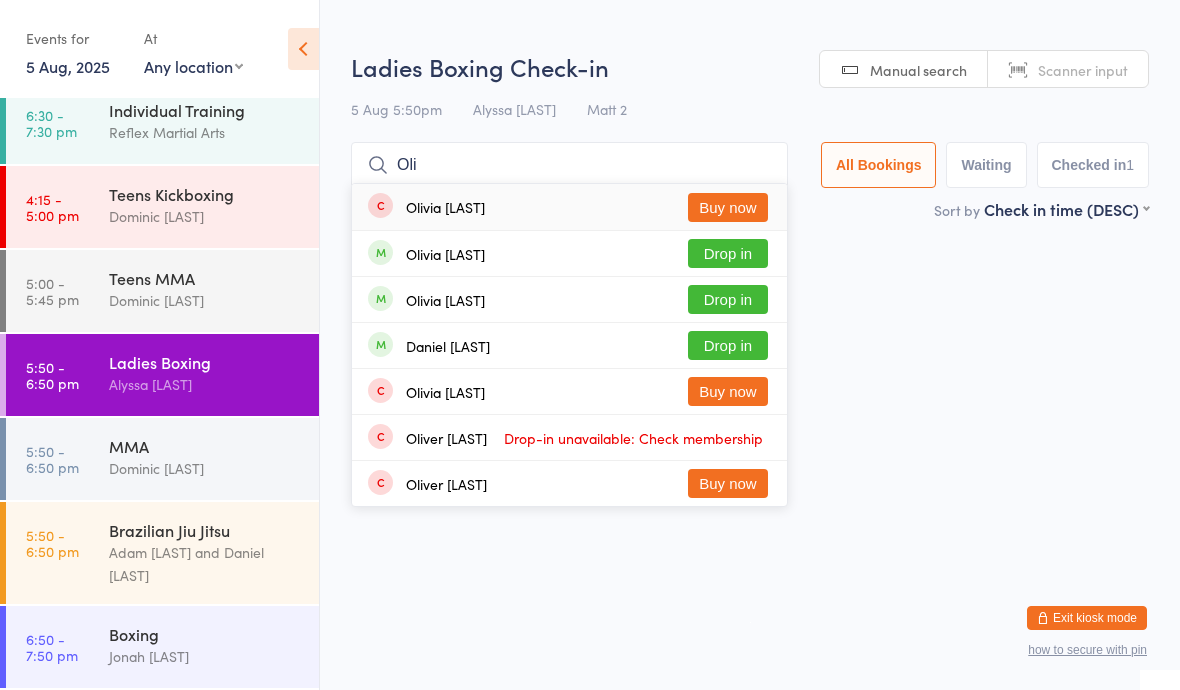 type on "Oli" 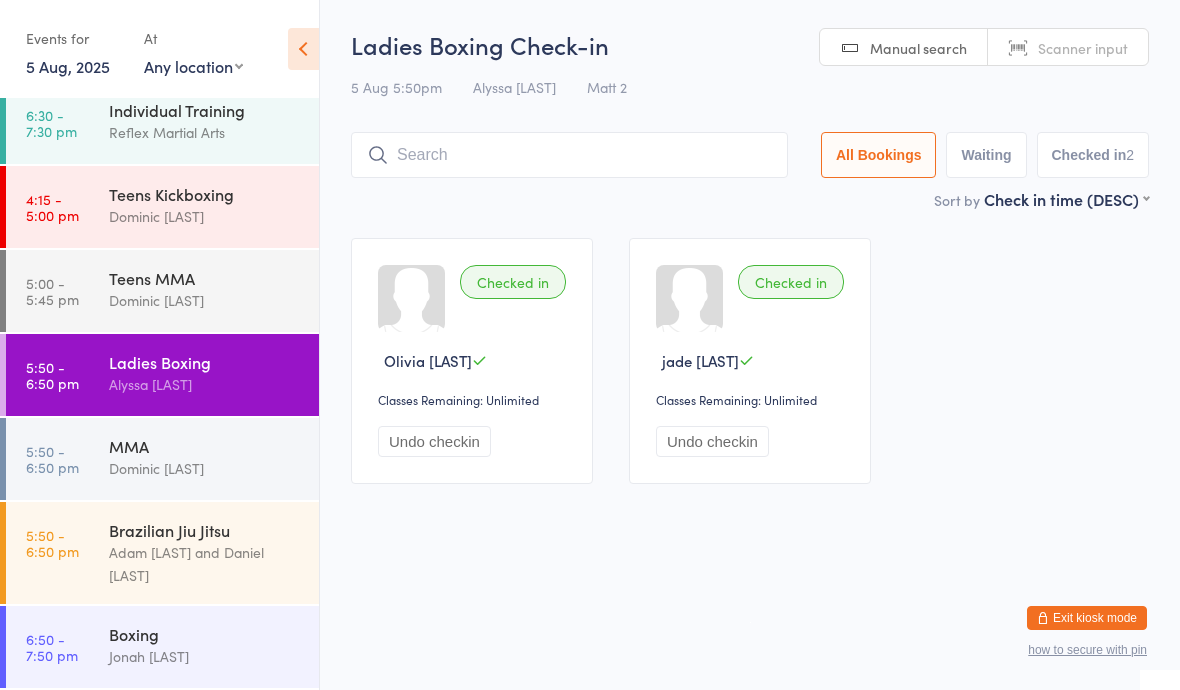 click on "Brazilian Jiu Jitsu" at bounding box center (205, 530) 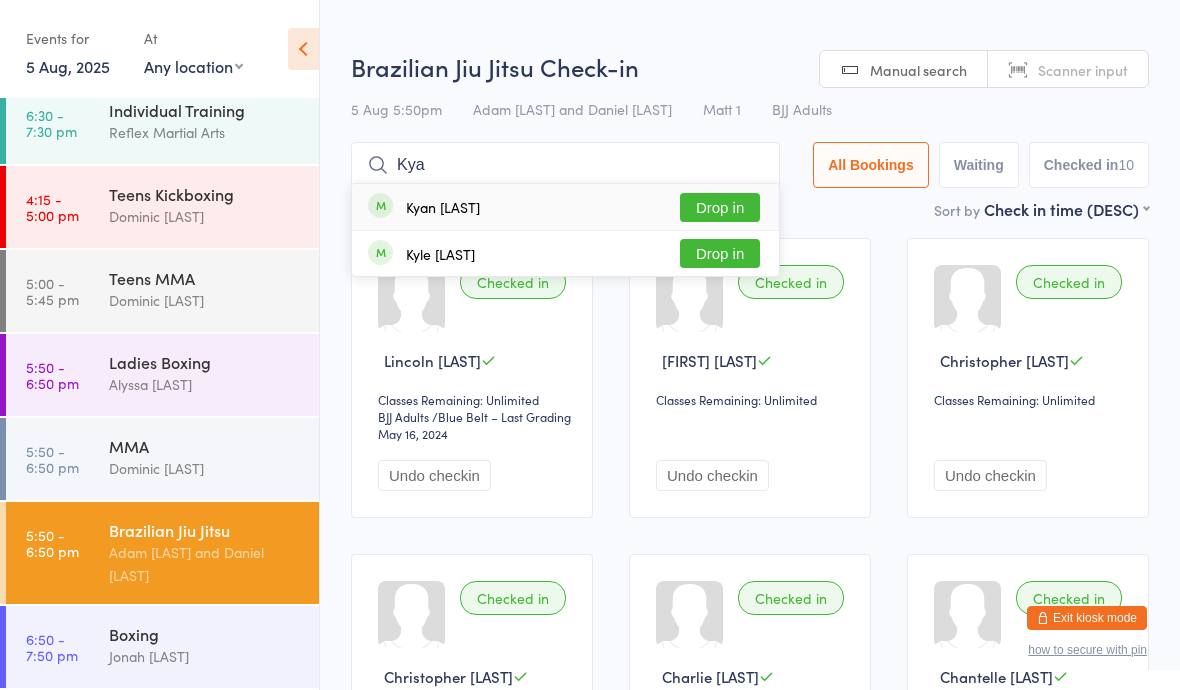 type on "Kya" 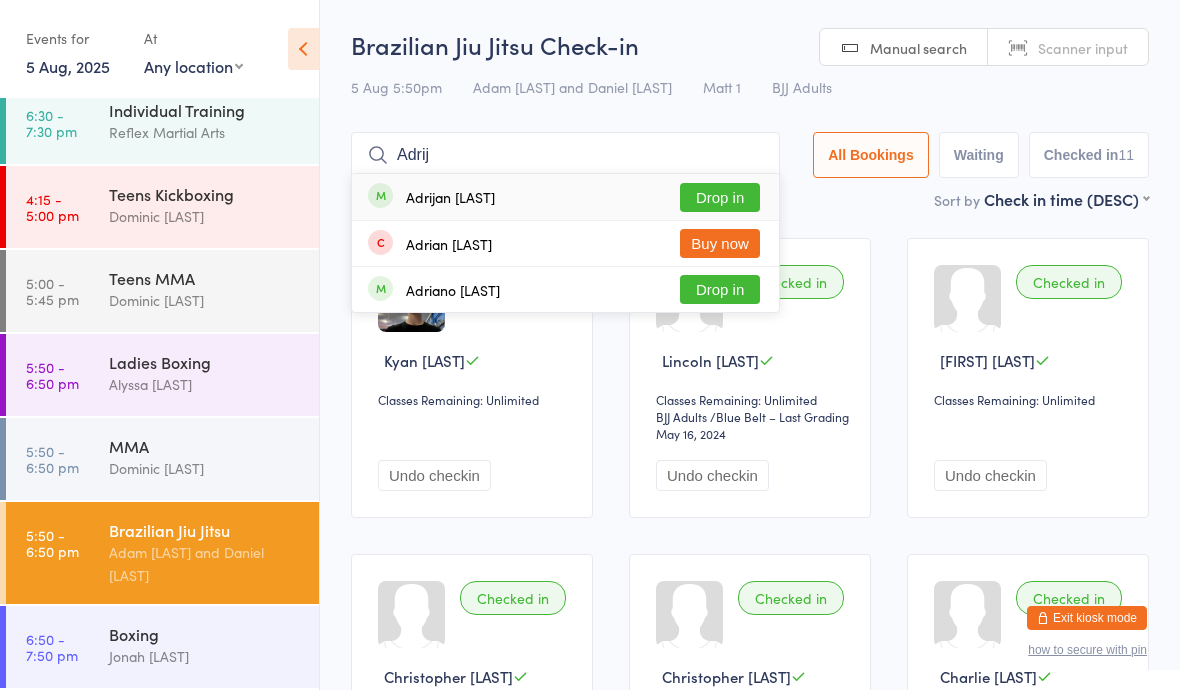 type on "Adrij" 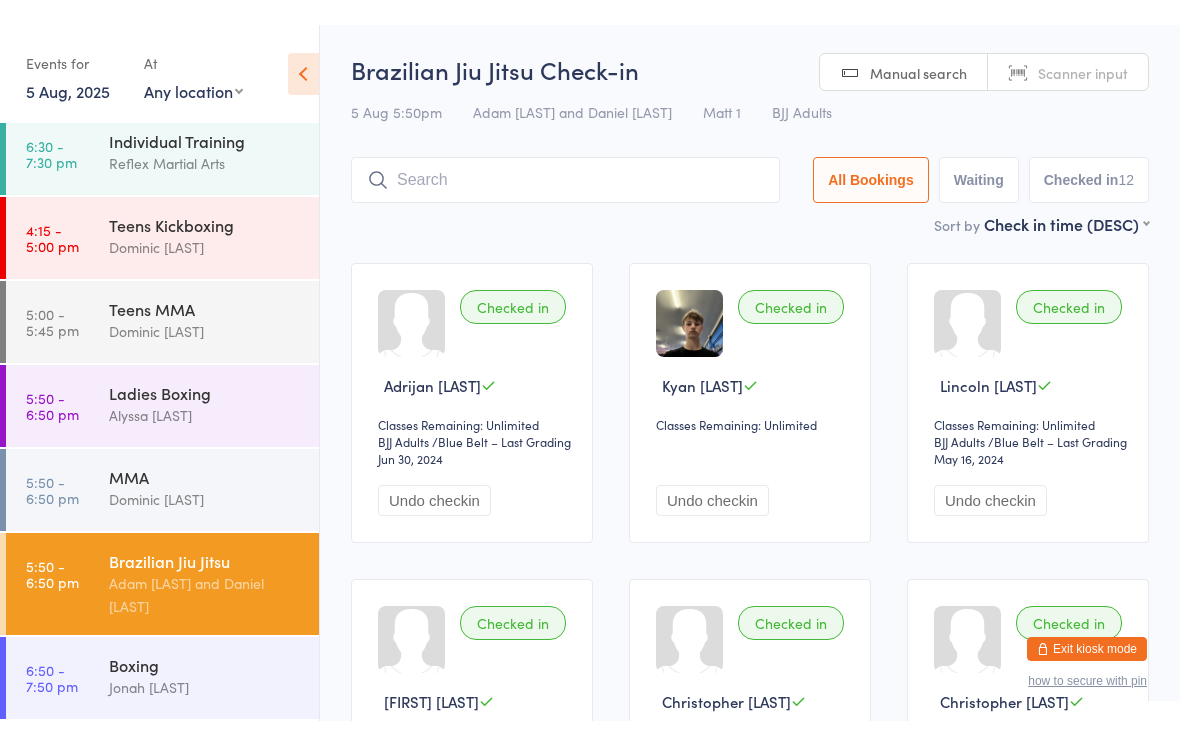 scroll, scrollTop: 63, scrollLeft: 0, axis: vertical 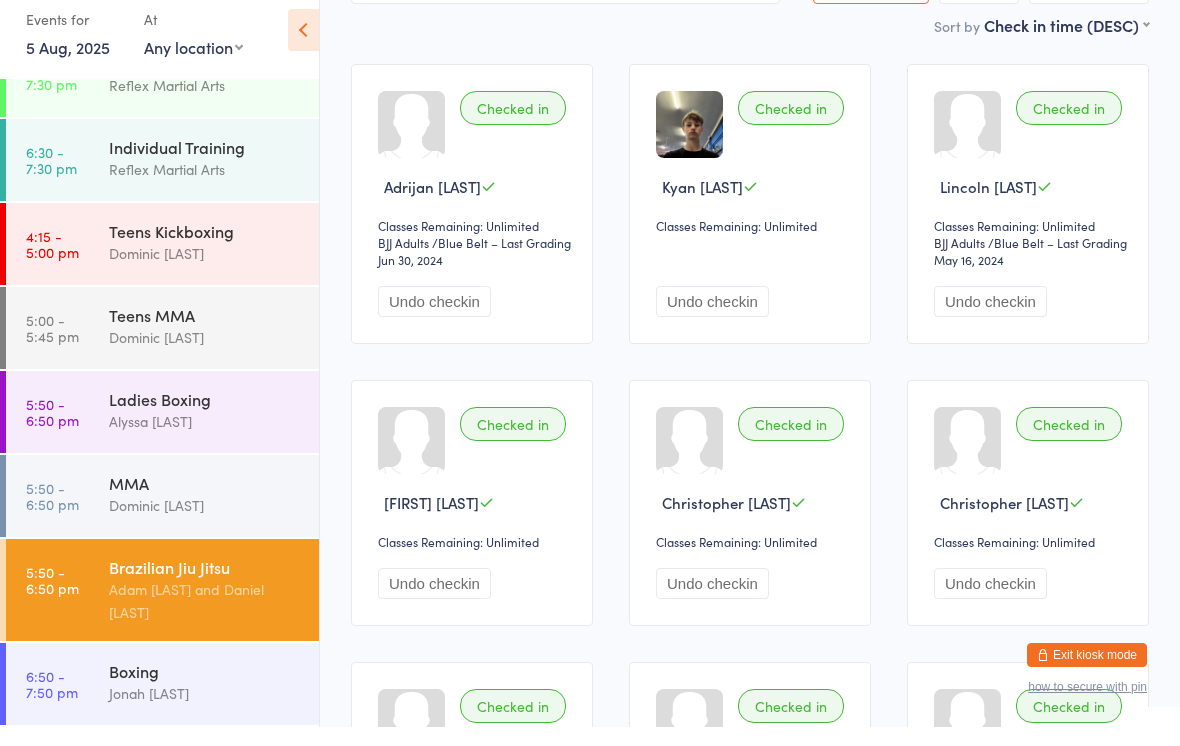 click on "Boxing" at bounding box center [205, 690] 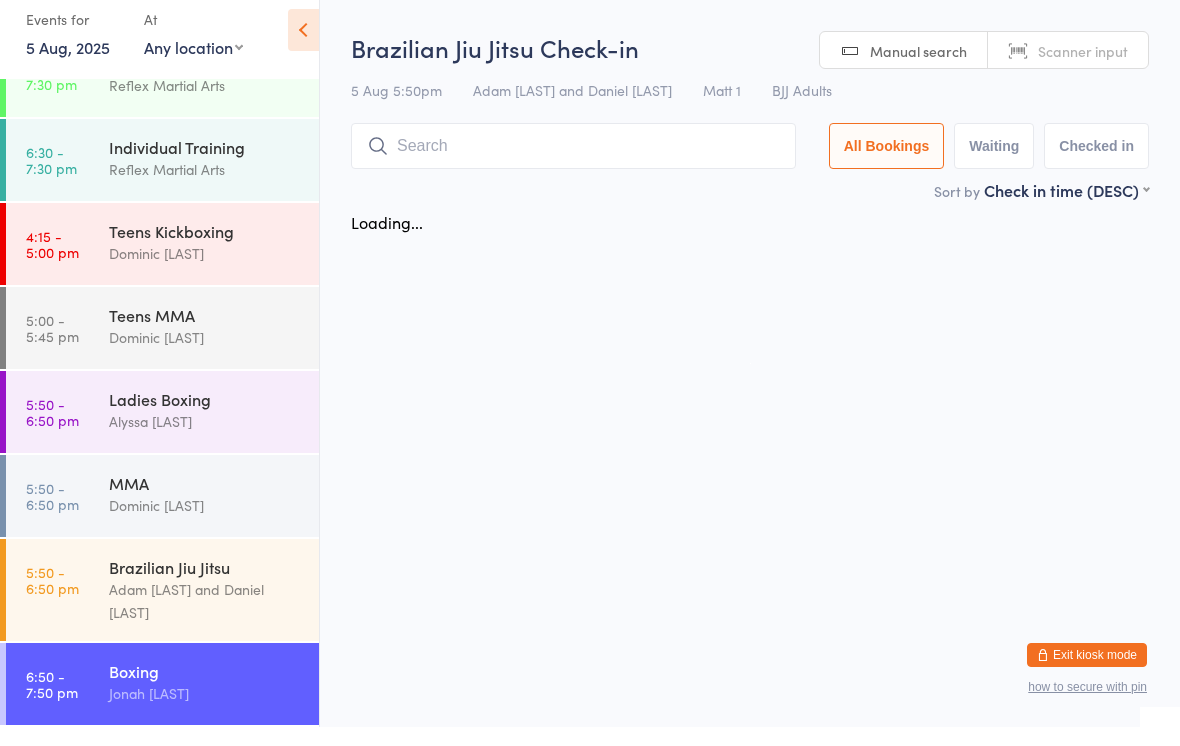 scroll, scrollTop: 0, scrollLeft: 0, axis: both 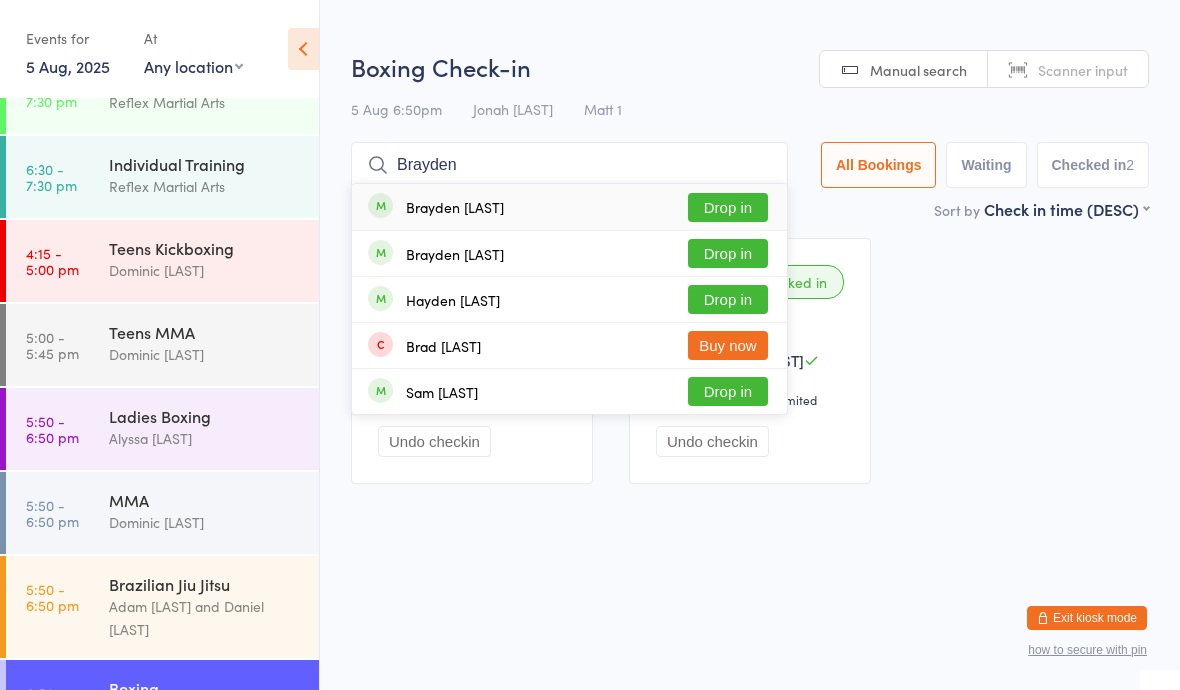 type on "Brayden" 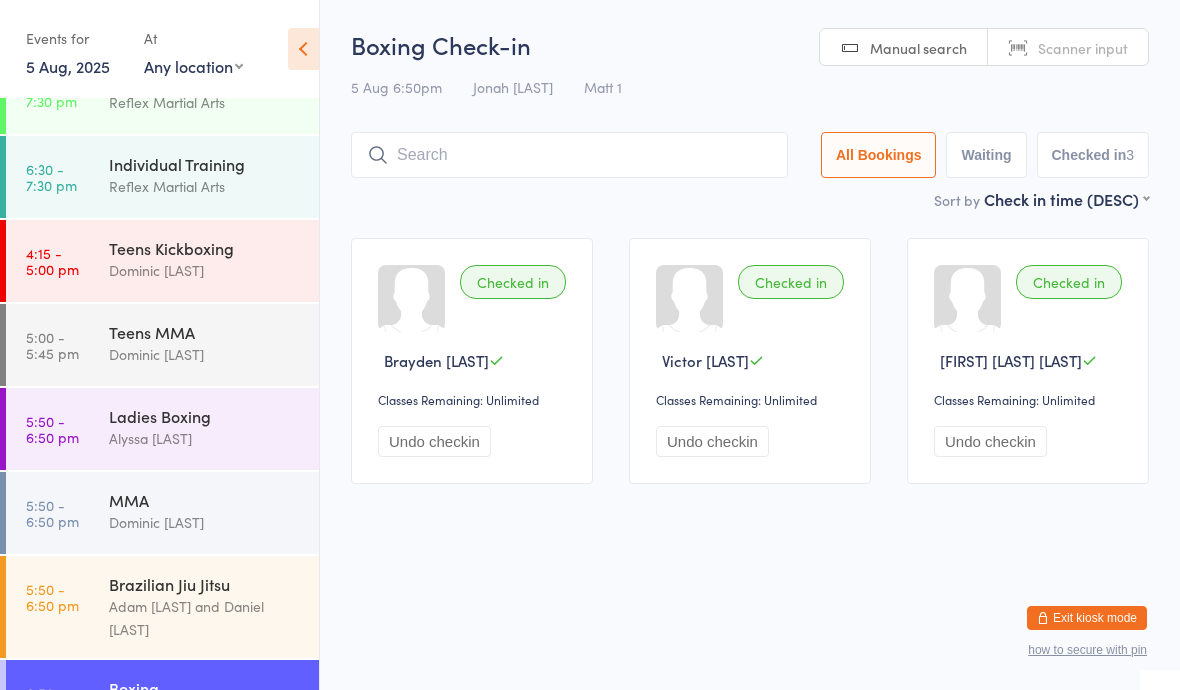 click on "Brazilian Jiu Jitsu" at bounding box center (205, 584) 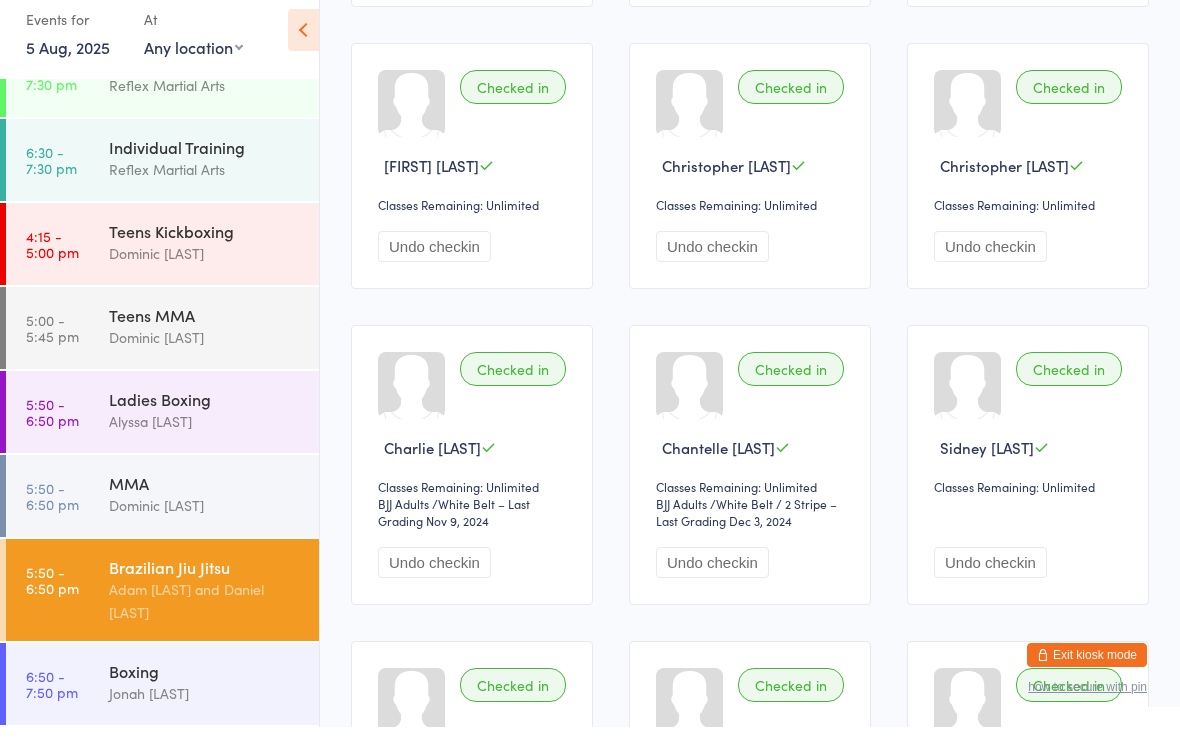scroll, scrollTop: 493, scrollLeft: 0, axis: vertical 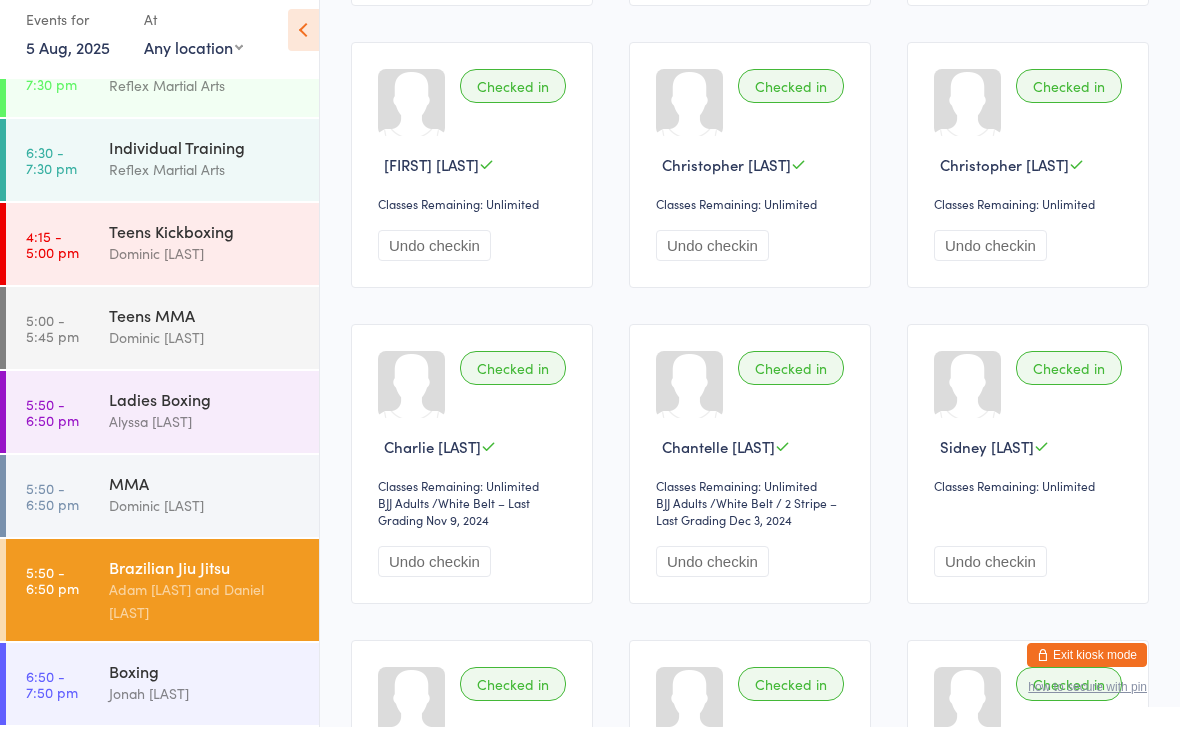 click on "Boxing Jonah [LAST]" at bounding box center [214, 701] 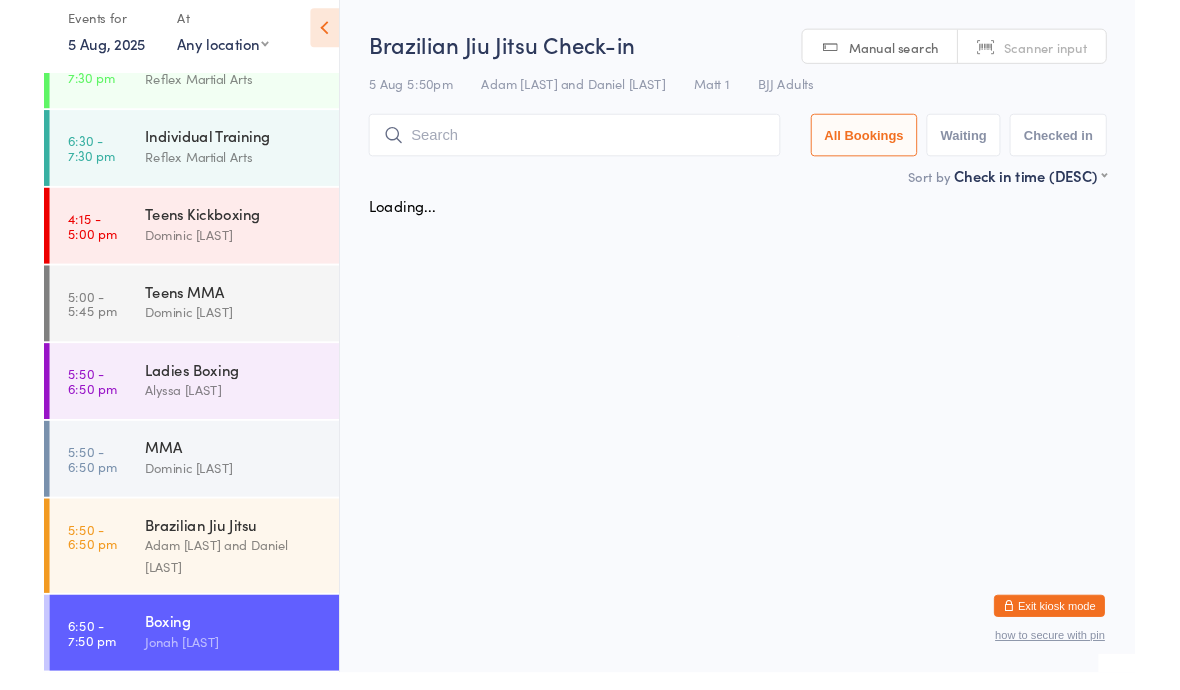 scroll, scrollTop: 0, scrollLeft: 0, axis: both 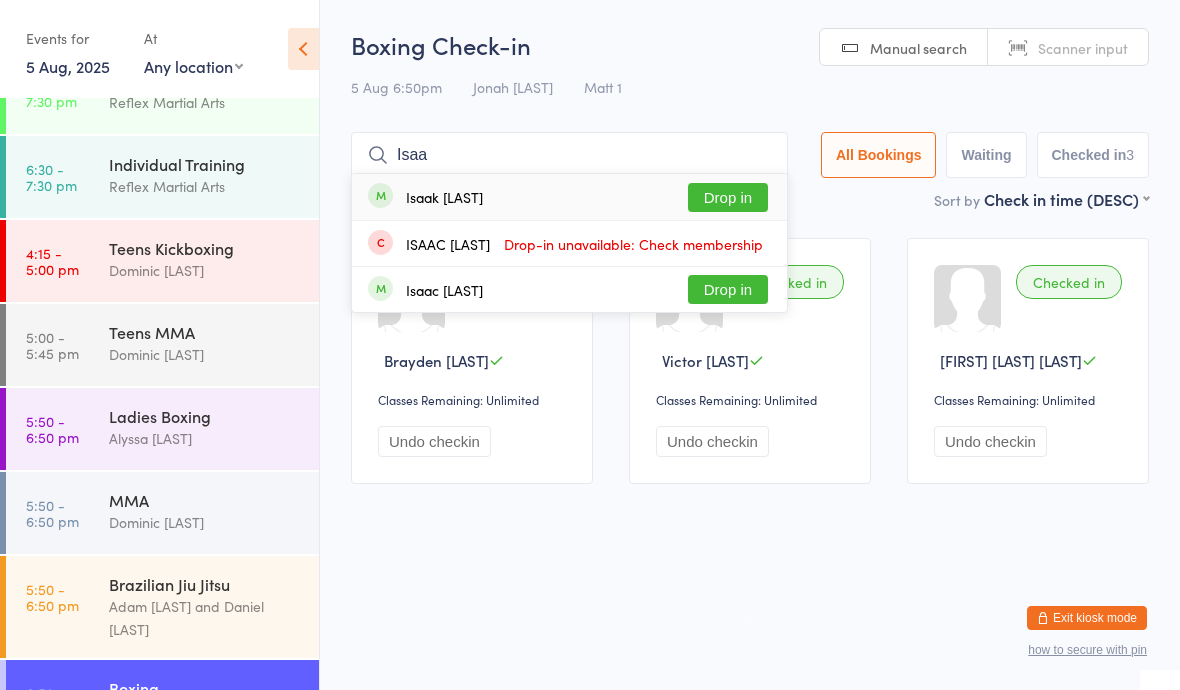 type on "Isaa" 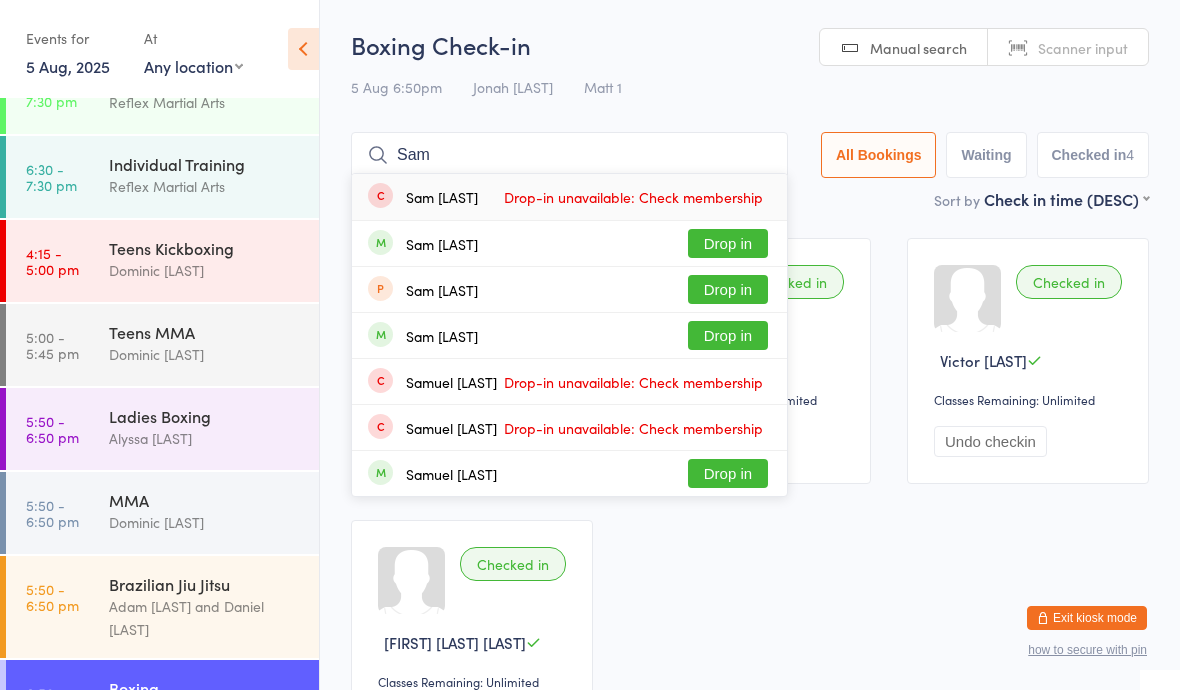 type on "Sam" 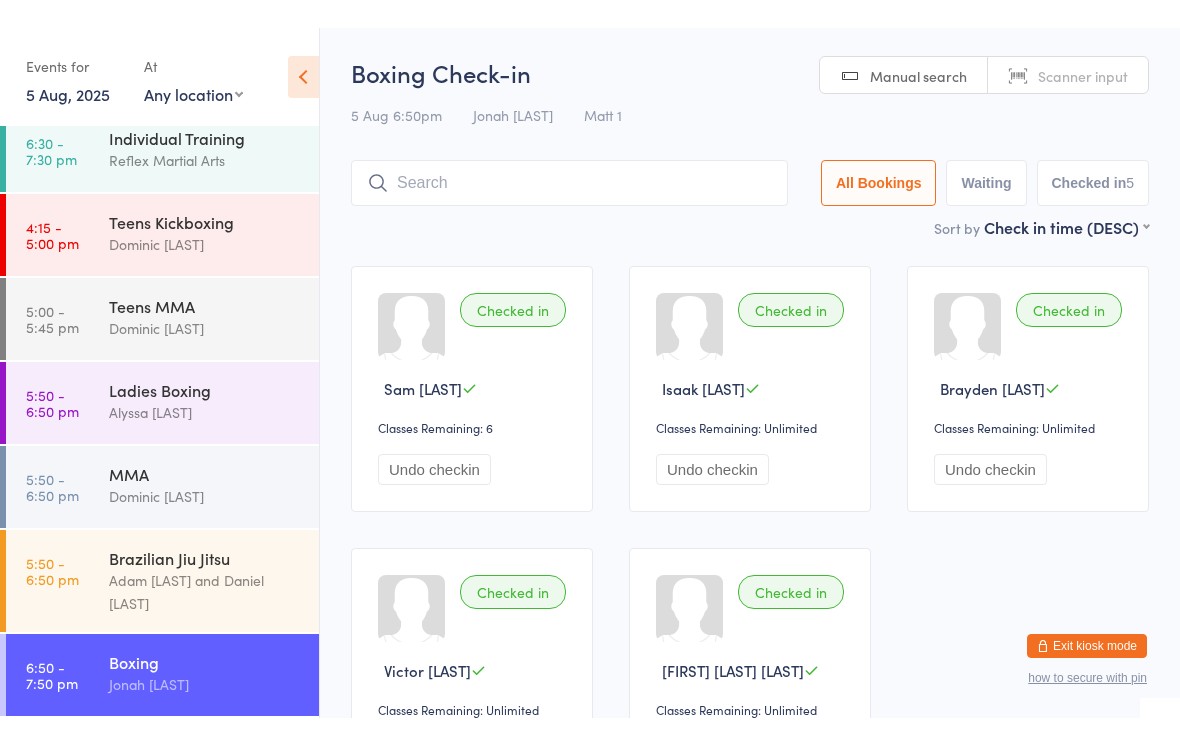 scroll, scrollTop: 186, scrollLeft: 0, axis: vertical 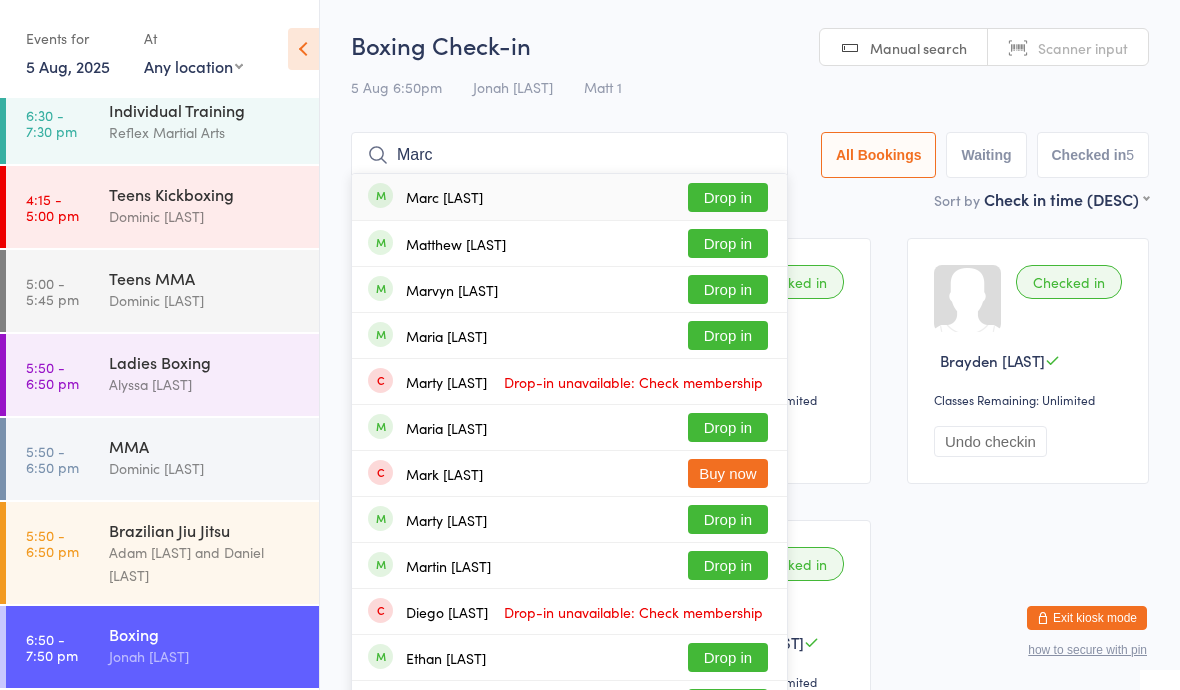 type on "Marc" 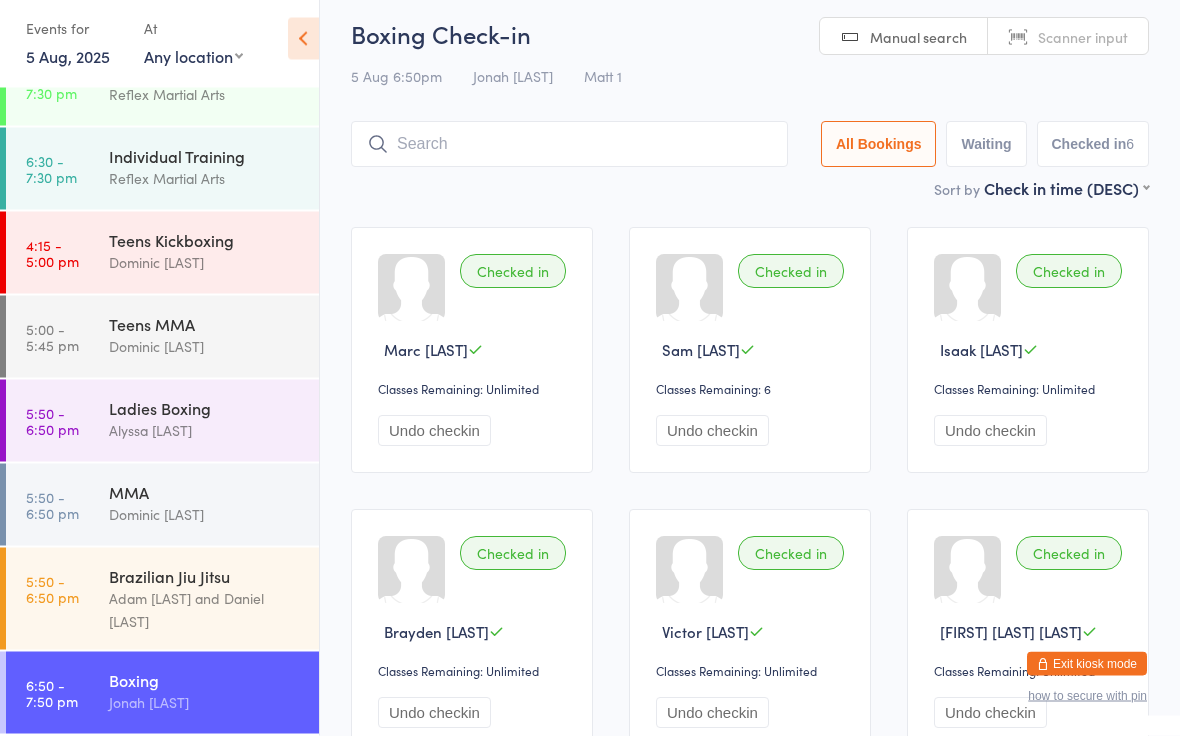 scroll, scrollTop: 32, scrollLeft: 0, axis: vertical 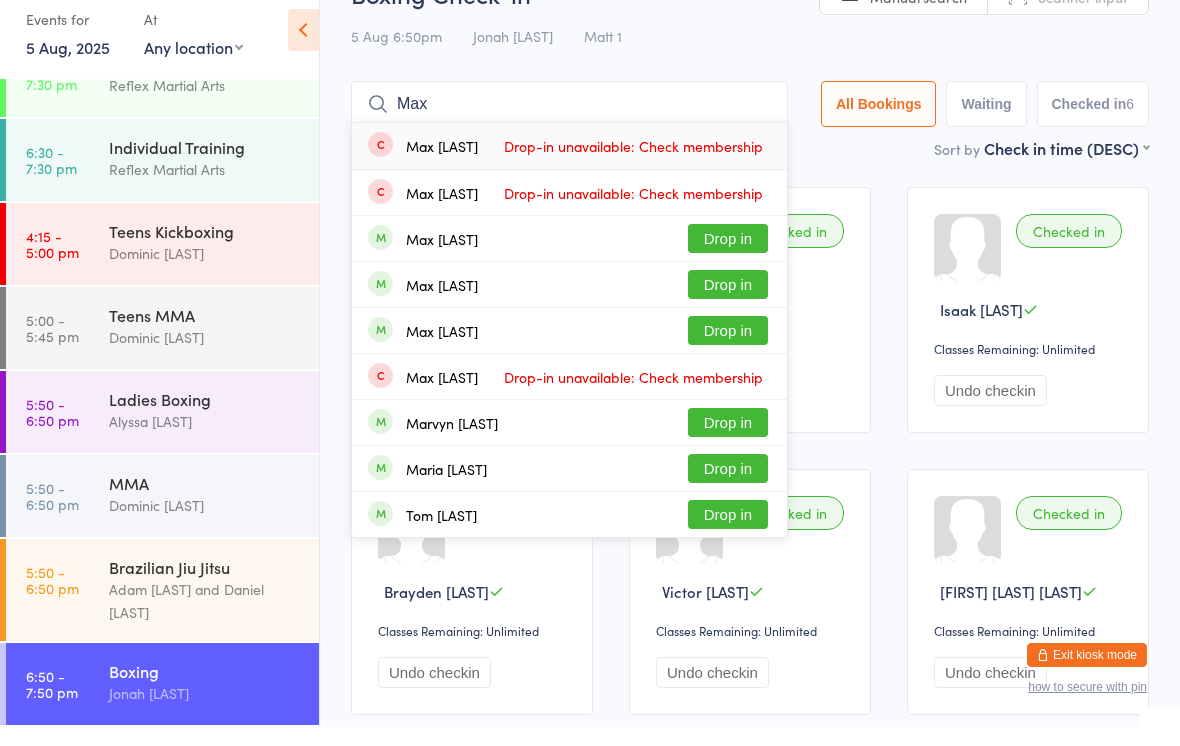 type on "Max" 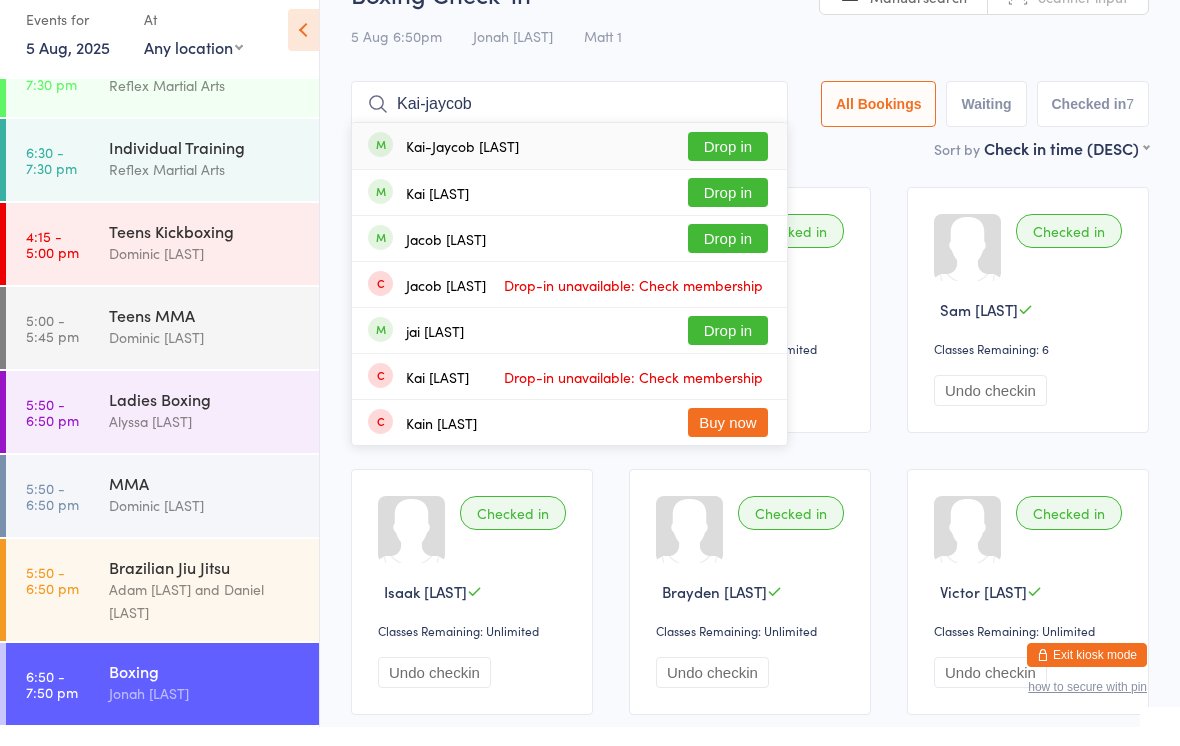 type on "Kai-jaycob" 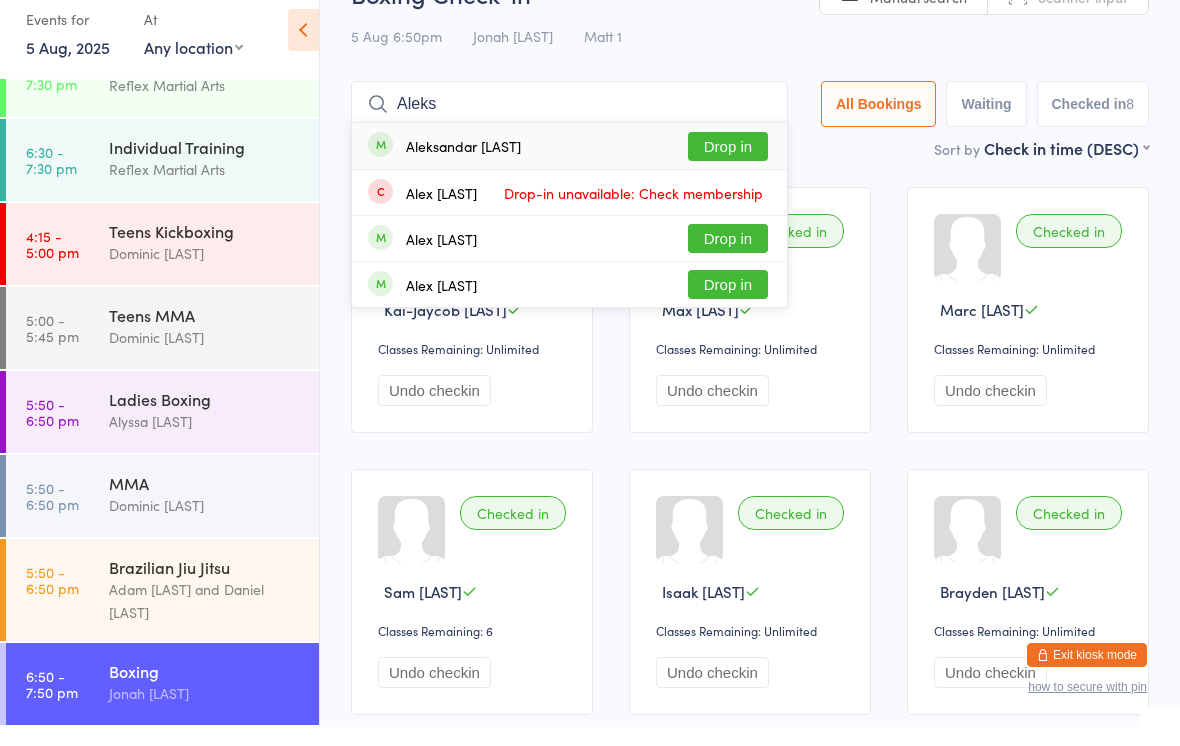 type on "Aleks" 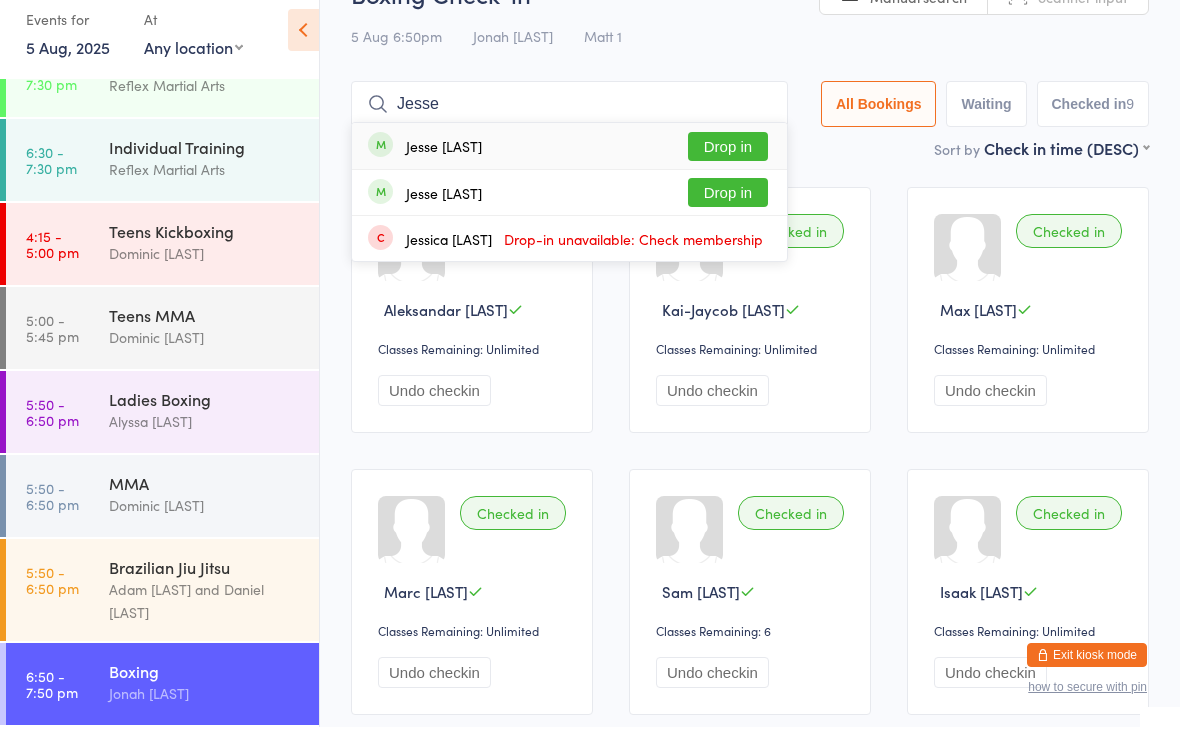 type on "Jesse" 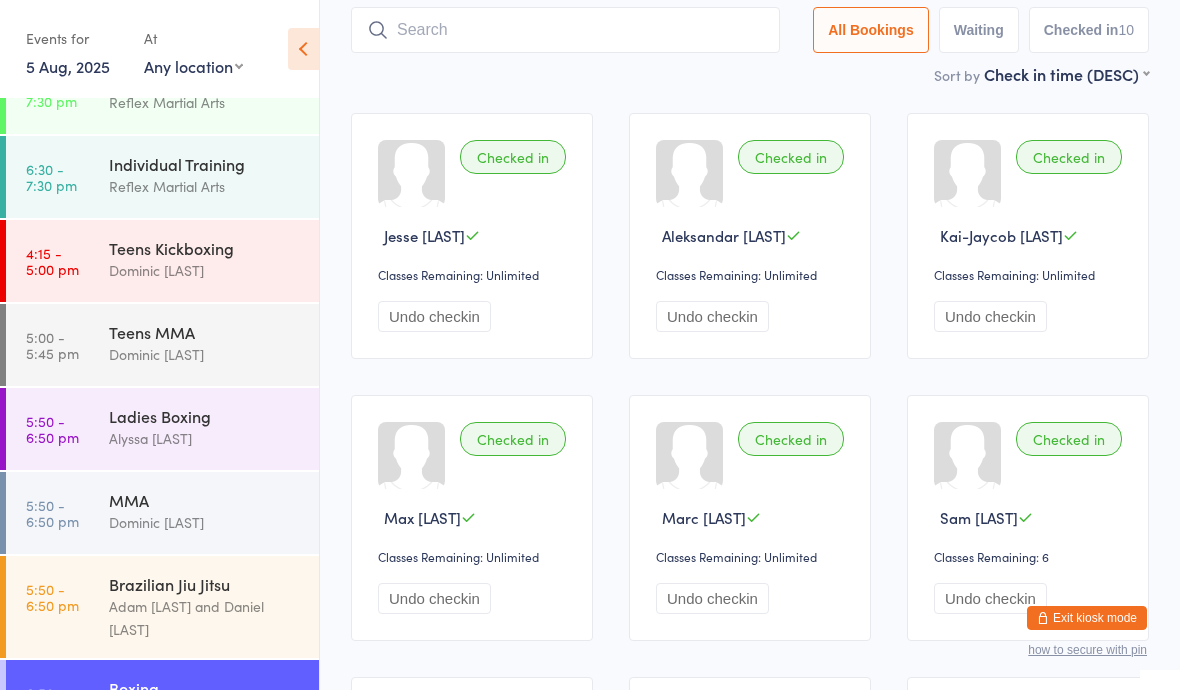 scroll, scrollTop: 0, scrollLeft: 0, axis: both 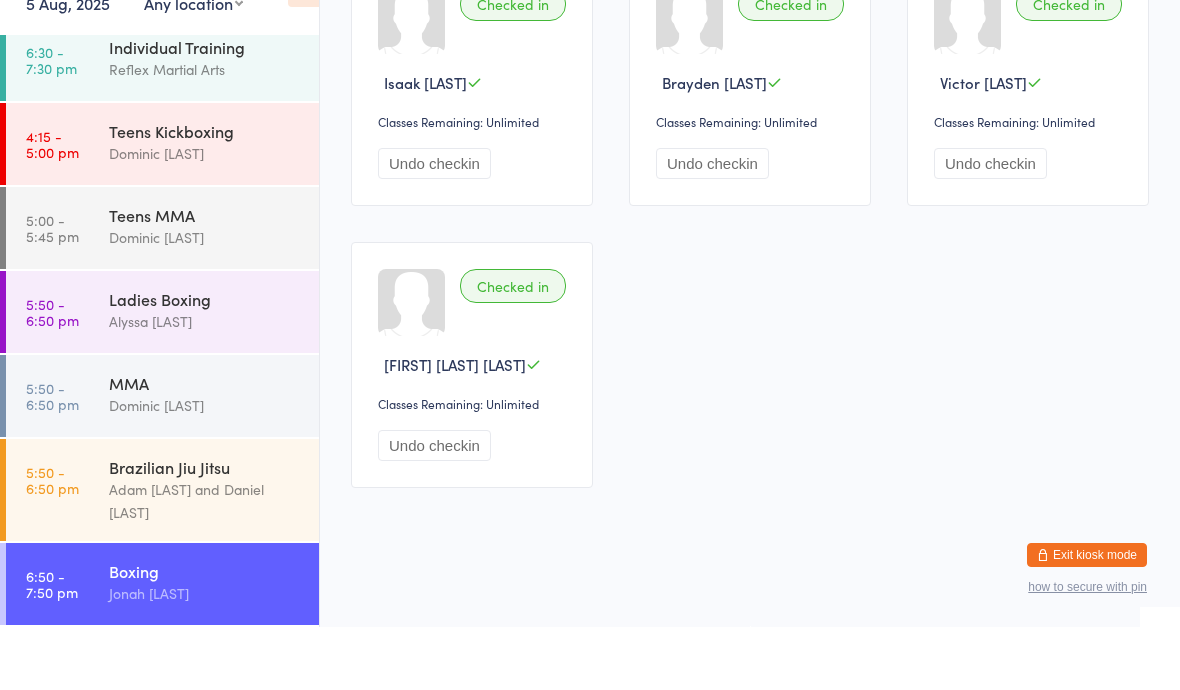 click on "6:50 - 7:50 pm Boxing Jonah [LAST]" at bounding box center [162, 647] 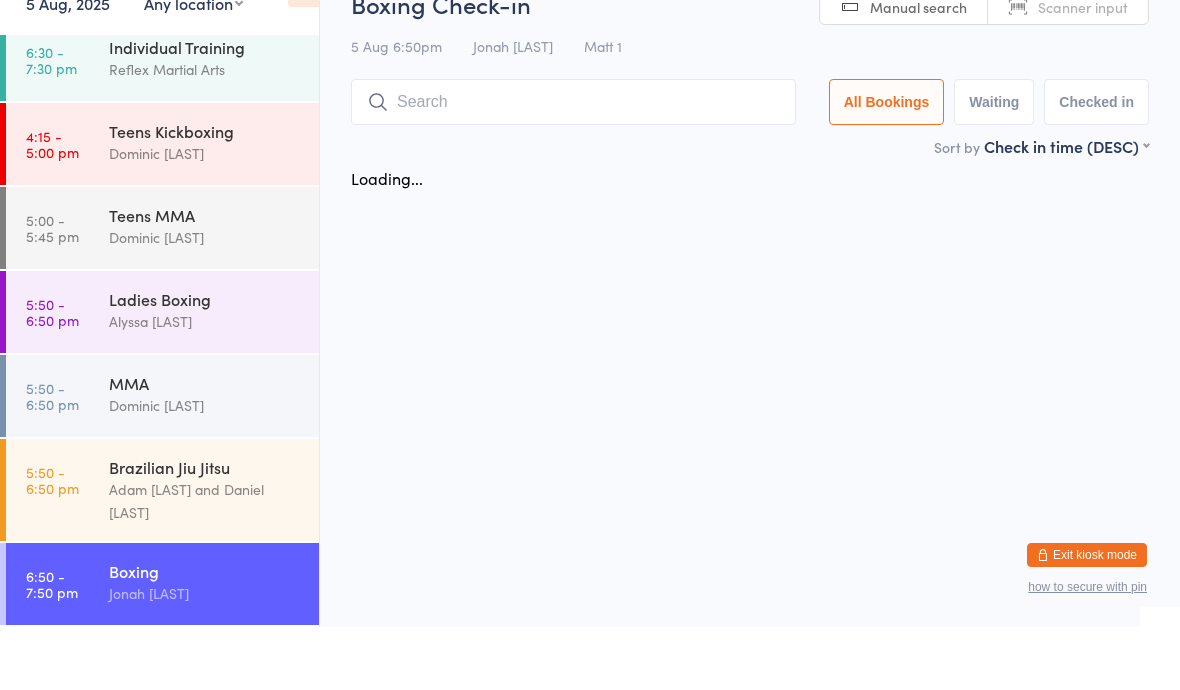 scroll, scrollTop: 0, scrollLeft: 0, axis: both 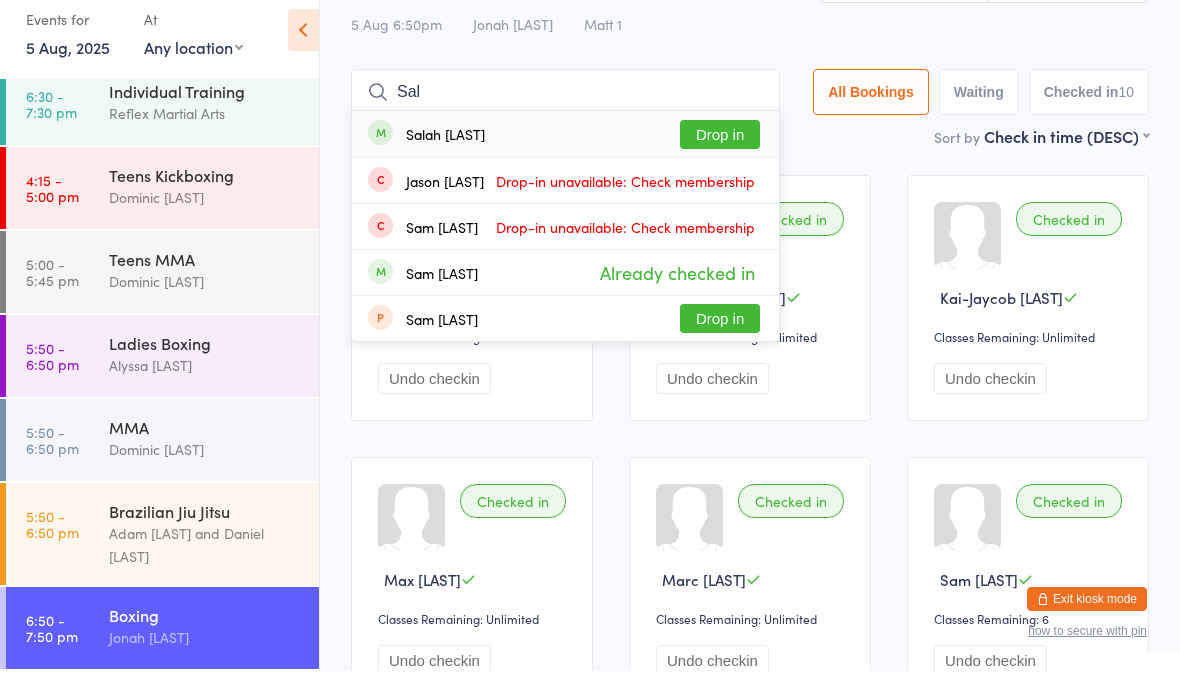 type on "Sal" 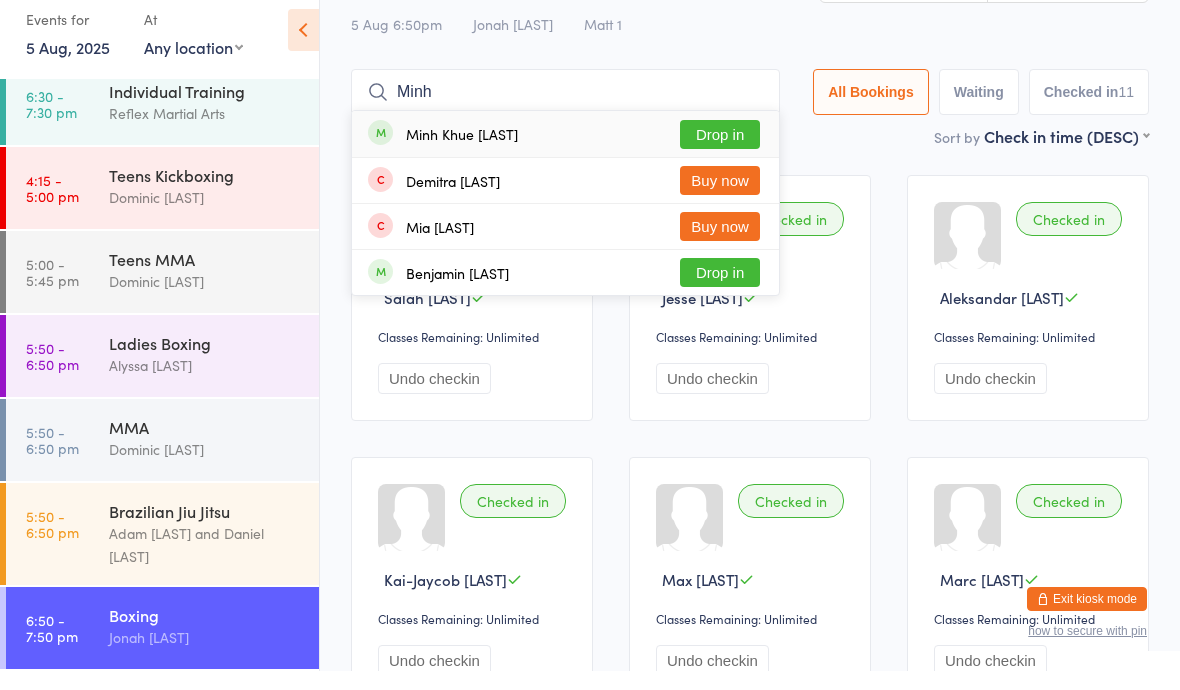 type on "Minh" 